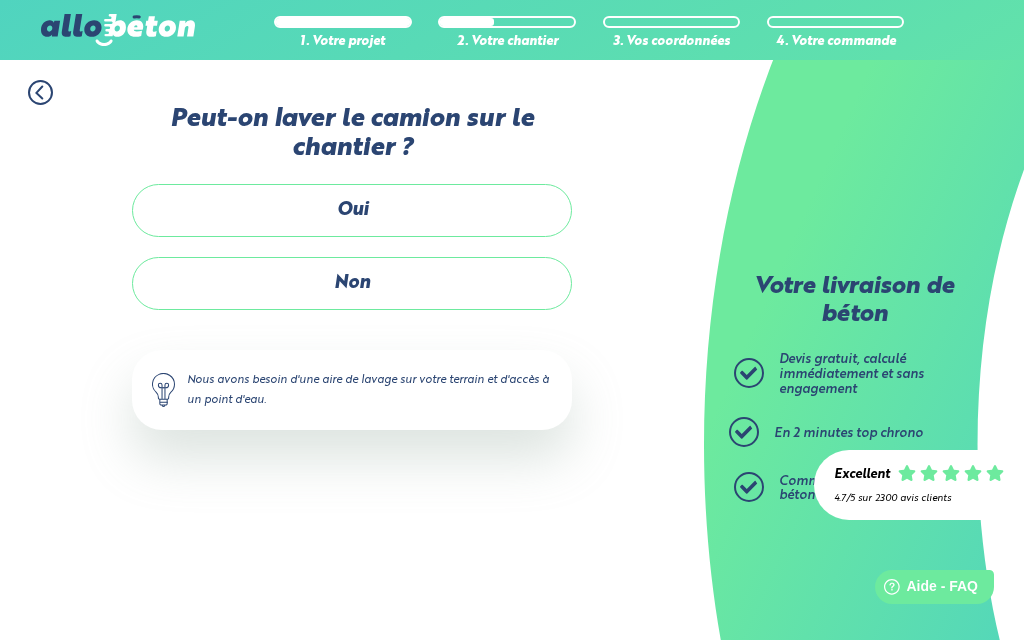 scroll, scrollTop: 0, scrollLeft: 0, axis: both 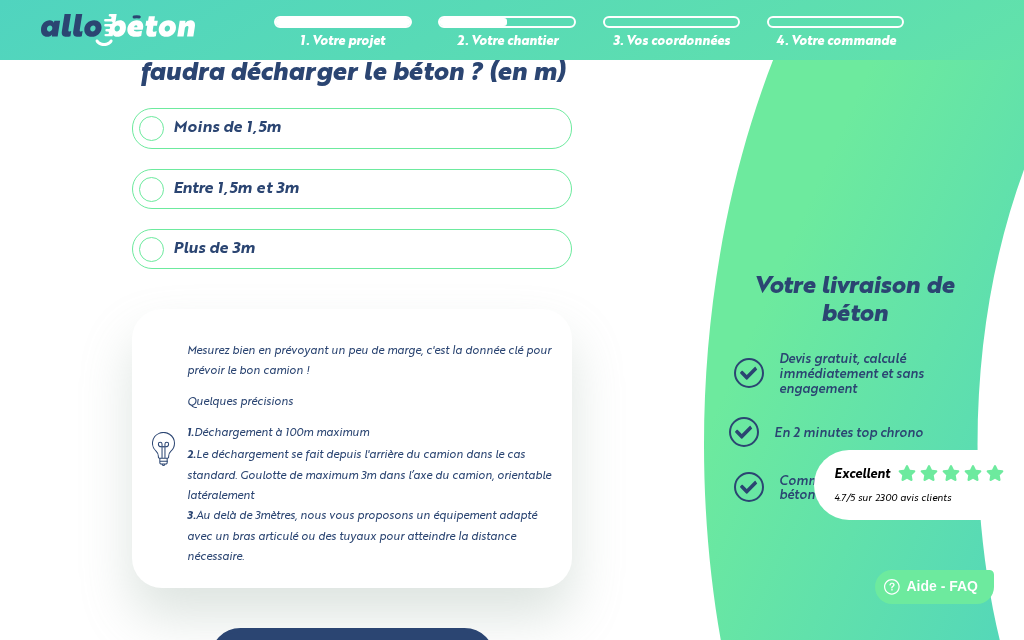 click on "Entre 1,5m et 3m" at bounding box center (352, 189) 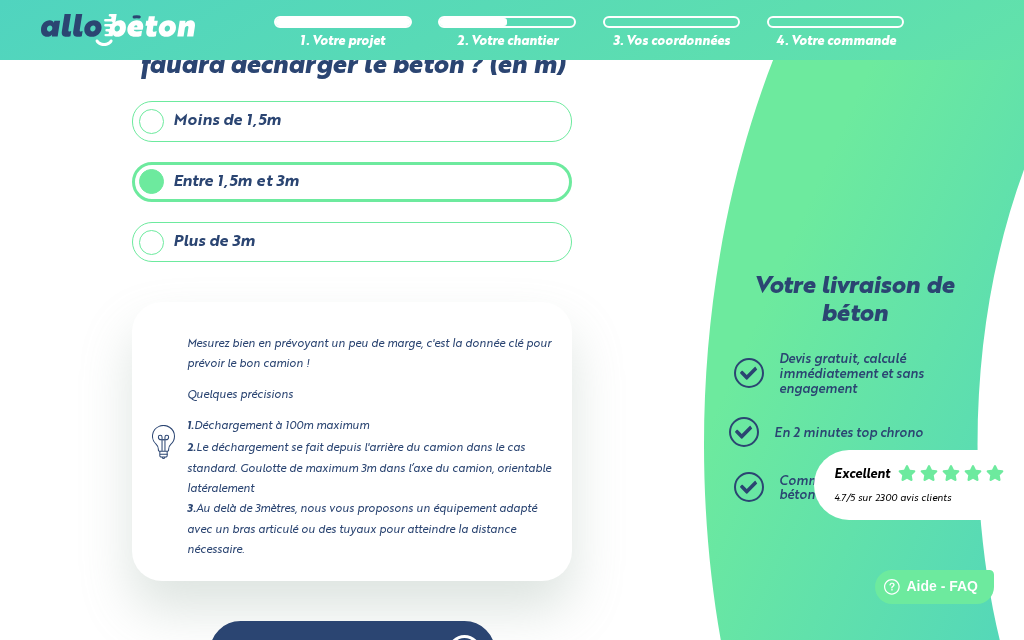 scroll, scrollTop: 111, scrollLeft: 0, axis: vertical 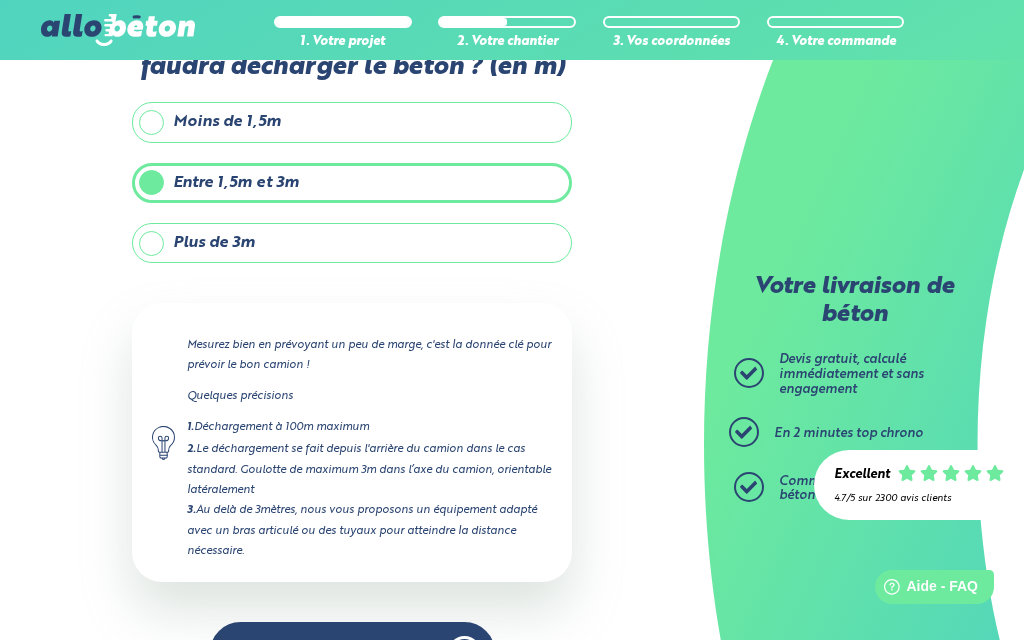 click on "Suivant" at bounding box center [352, 652] 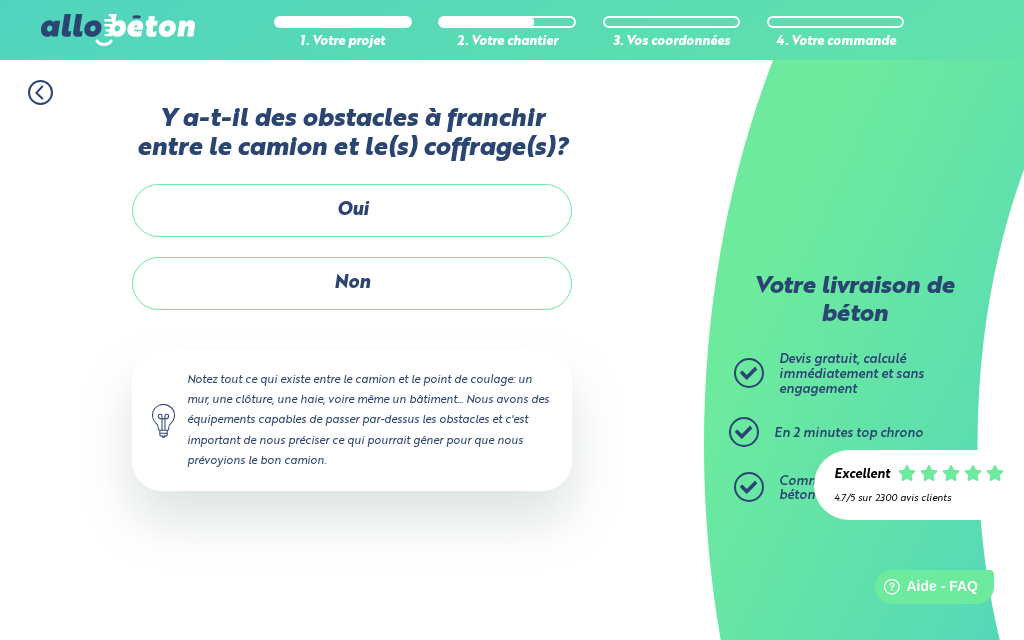 scroll, scrollTop: 0, scrollLeft: 0, axis: both 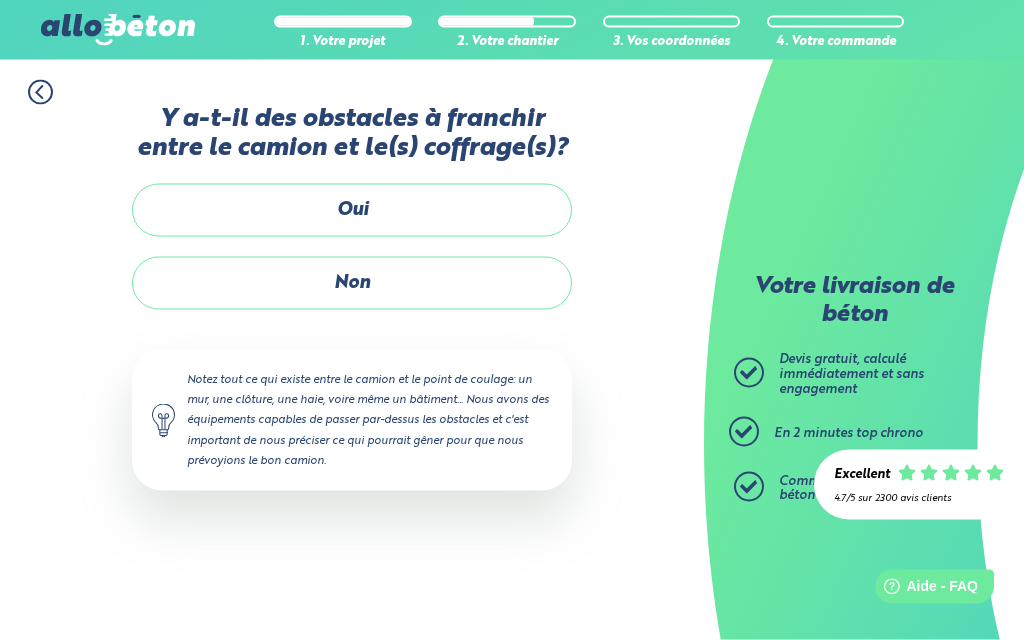 click on "Non" at bounding box center [352, 283] 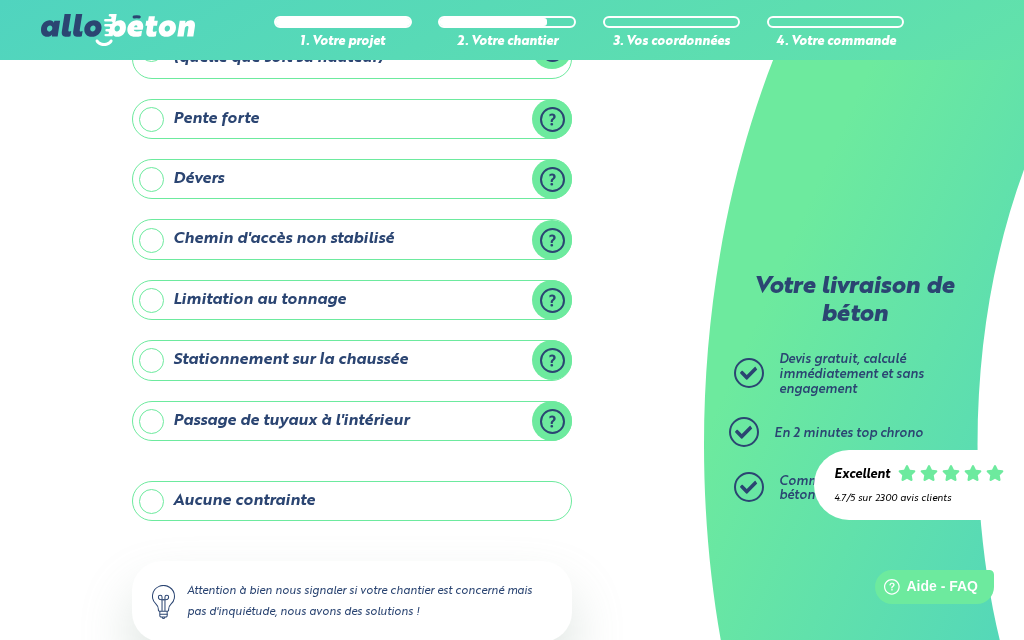 scroll, scrollTop: 162, scrollLeft: 0, axis: vertical 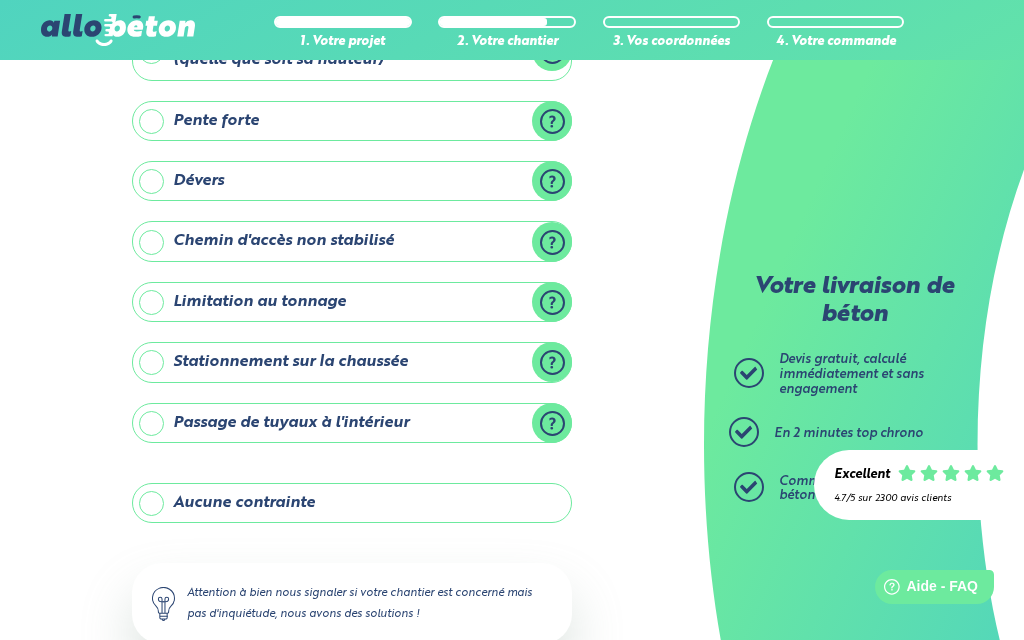 click on "Aucune contrainte" at bounding box center (352, 503) 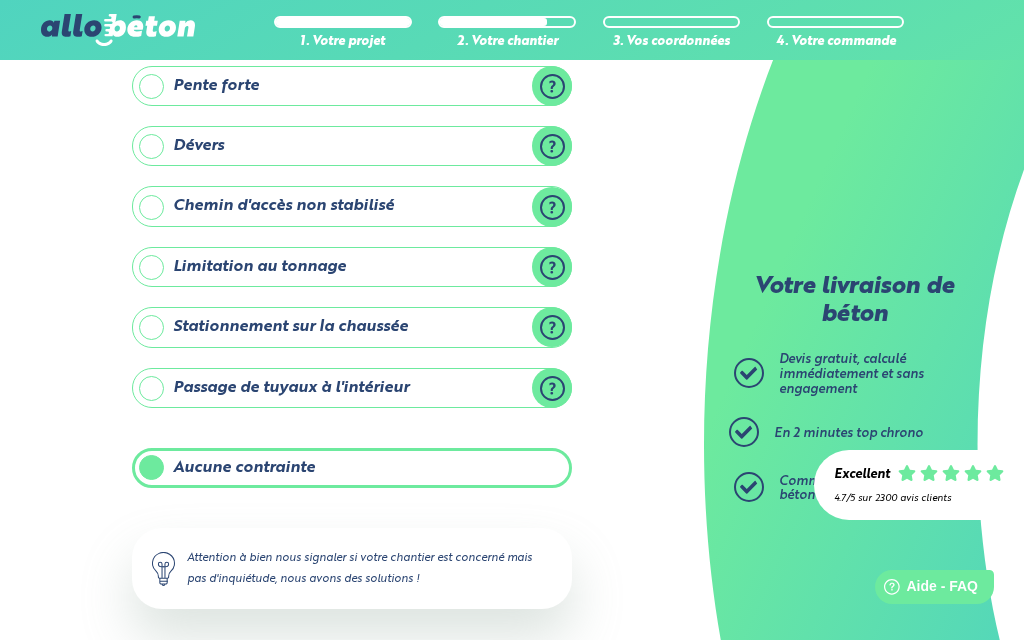 click on "Suivant" at bounding box center [352, 679] 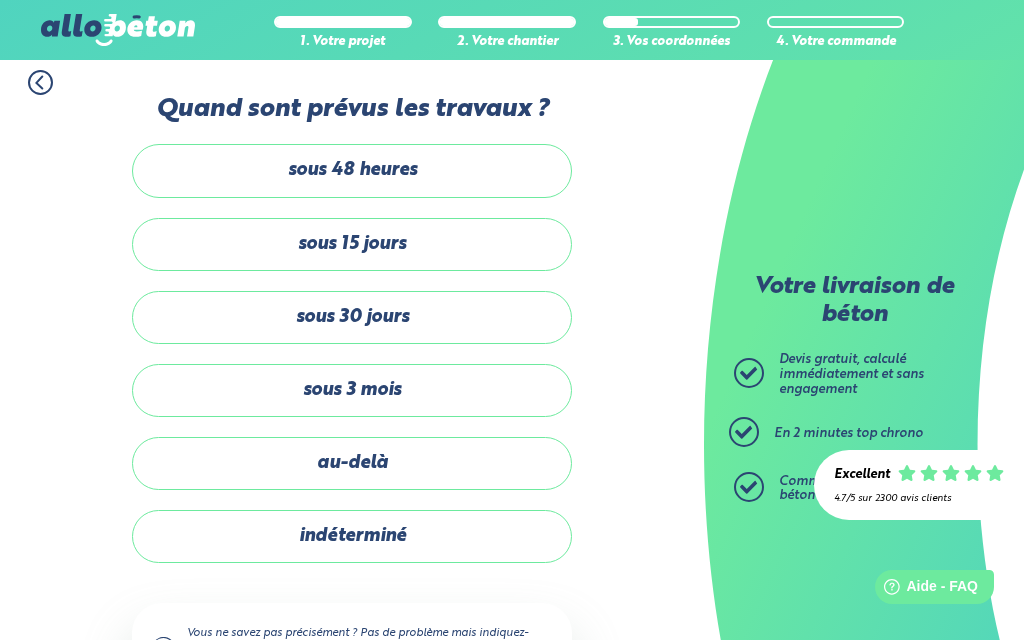 scroll, scrollTop: 0, scrollLeft: 0, axis: both 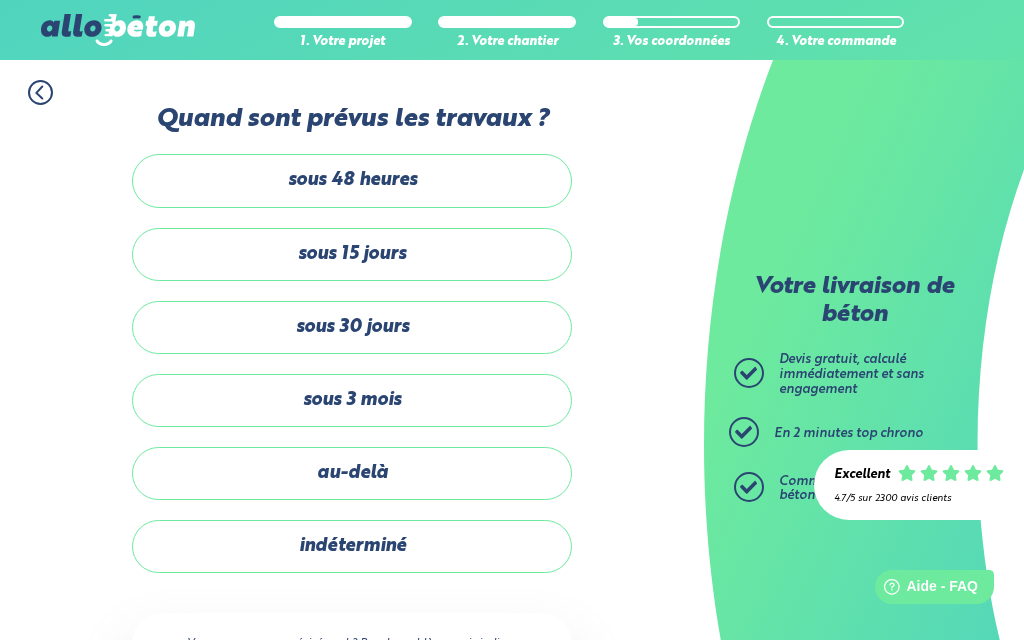 click on "sous 15 jours" at bounding box center [352, 254] 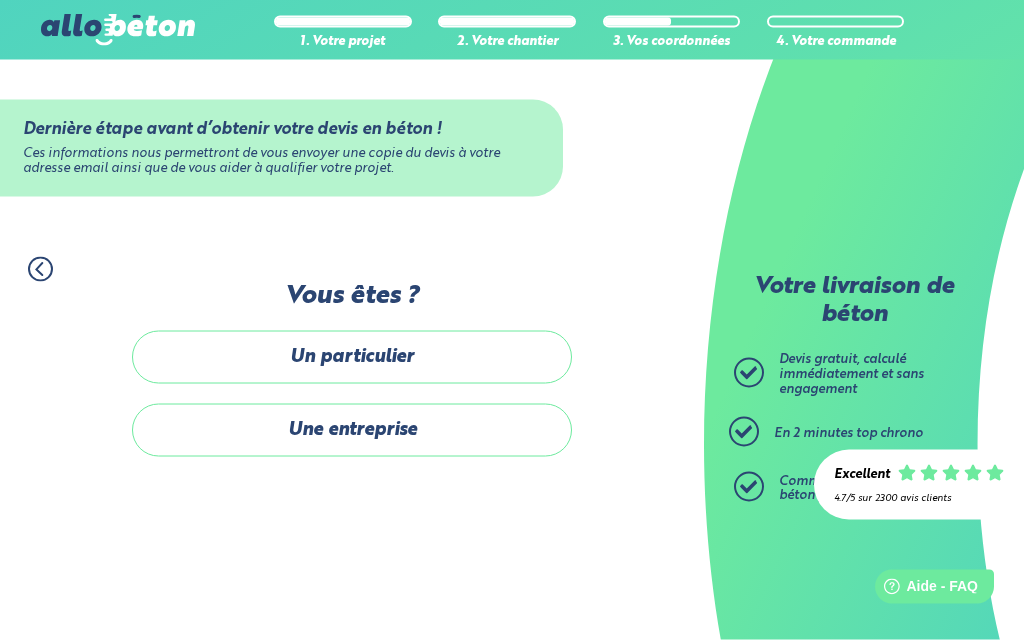 click on "Un particulier" at bounding box center (352, 357) 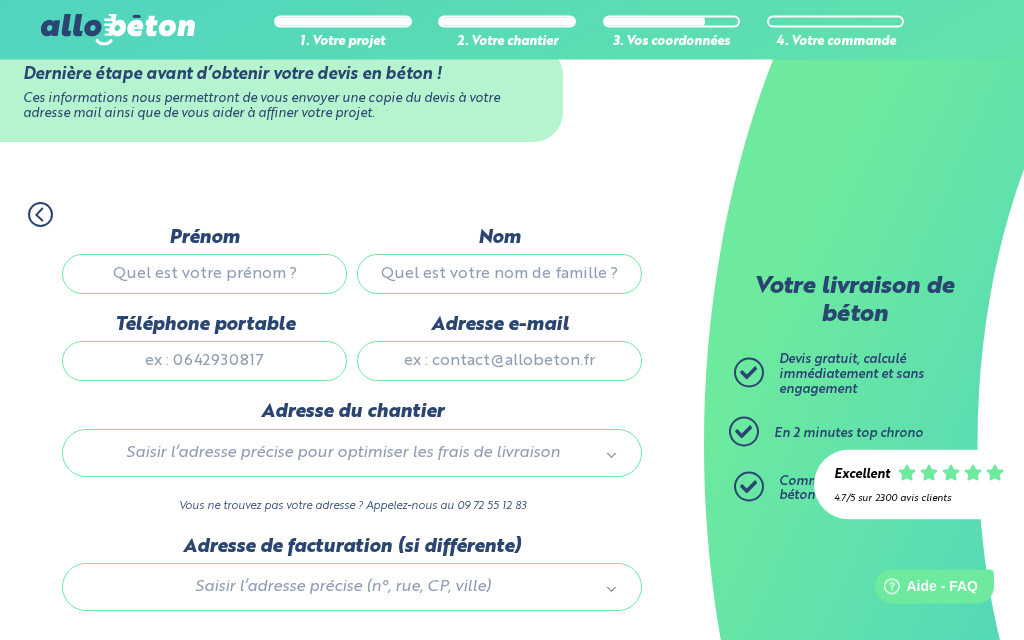 scroll, scrollTop: 59, scrollLeft: 0, axis: vertical 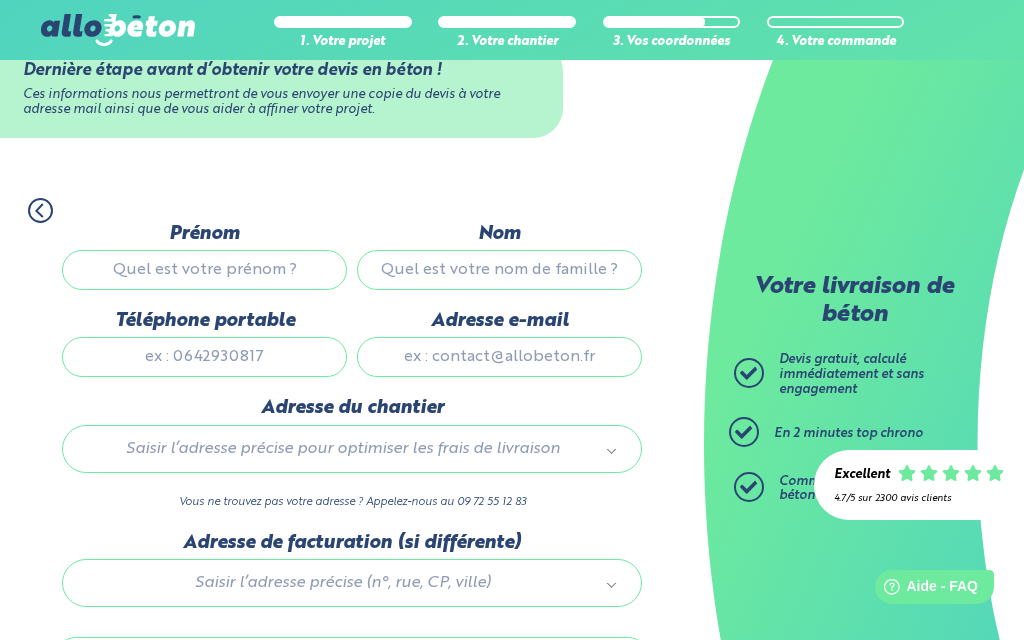 click on "Prénom" at bounding box center (204, 270) 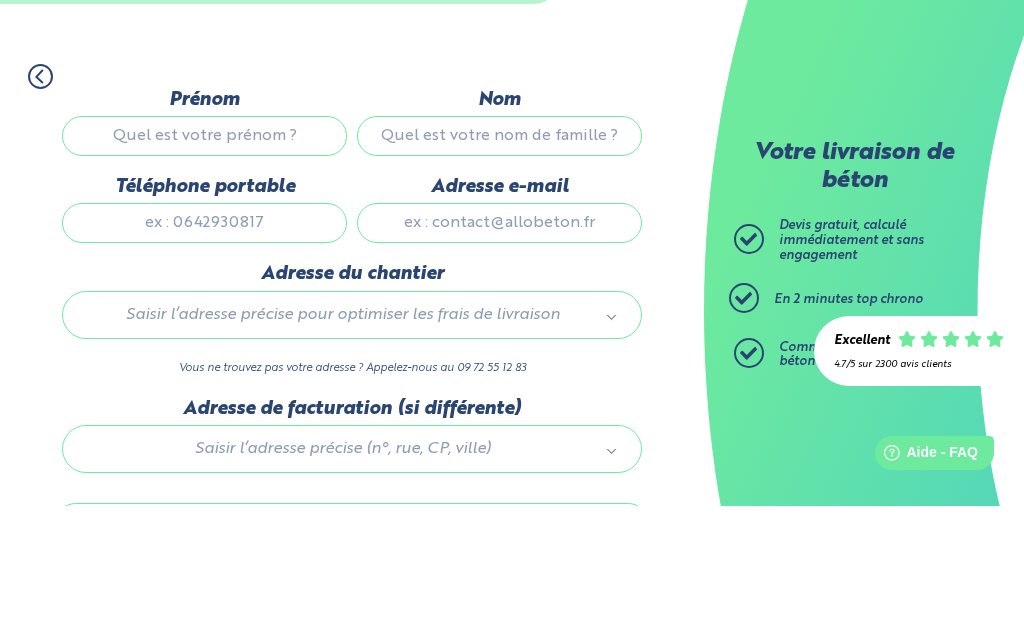 type on "[FIRST]" 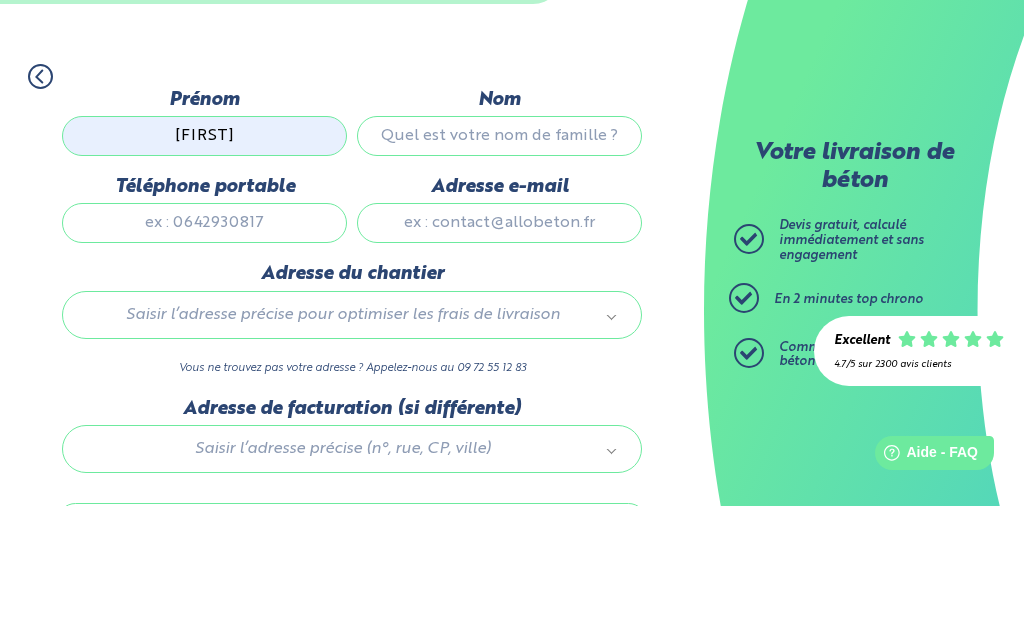 type on "[LAST]" 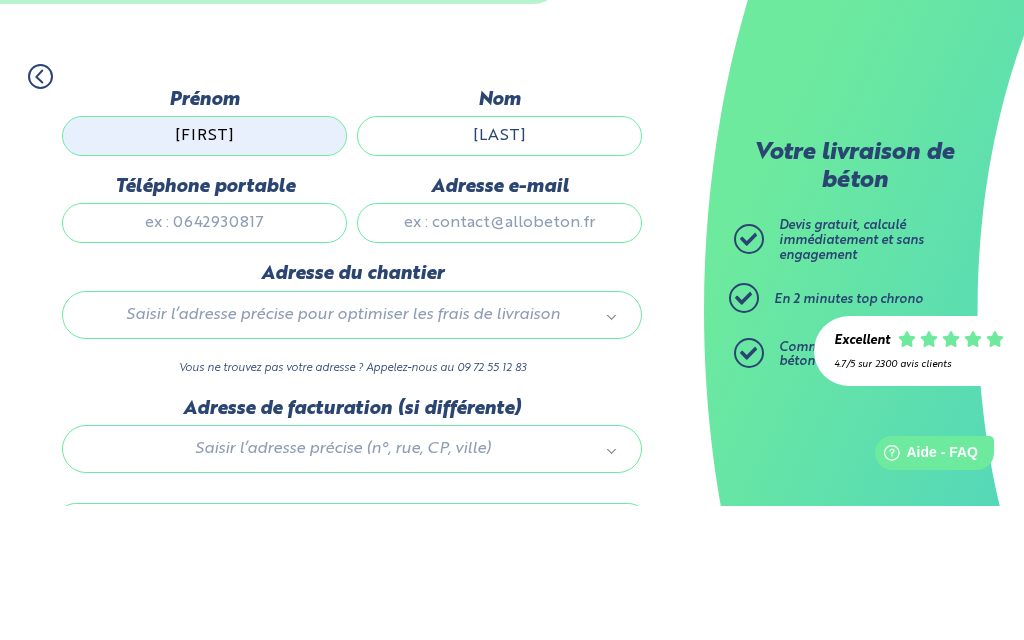 type on "[PHONE]" 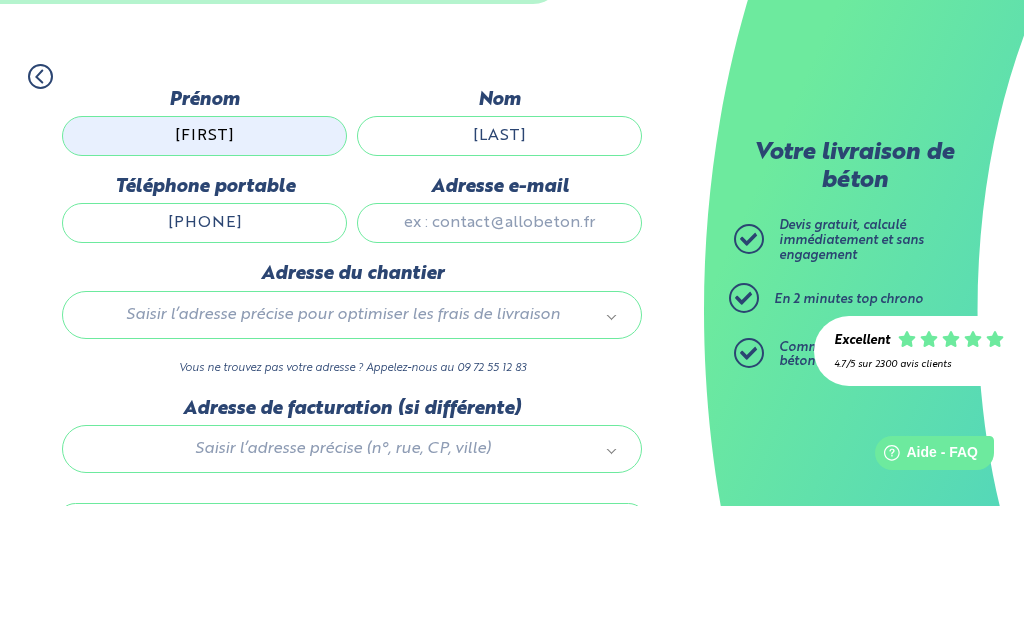 type on "[EMAIL]" 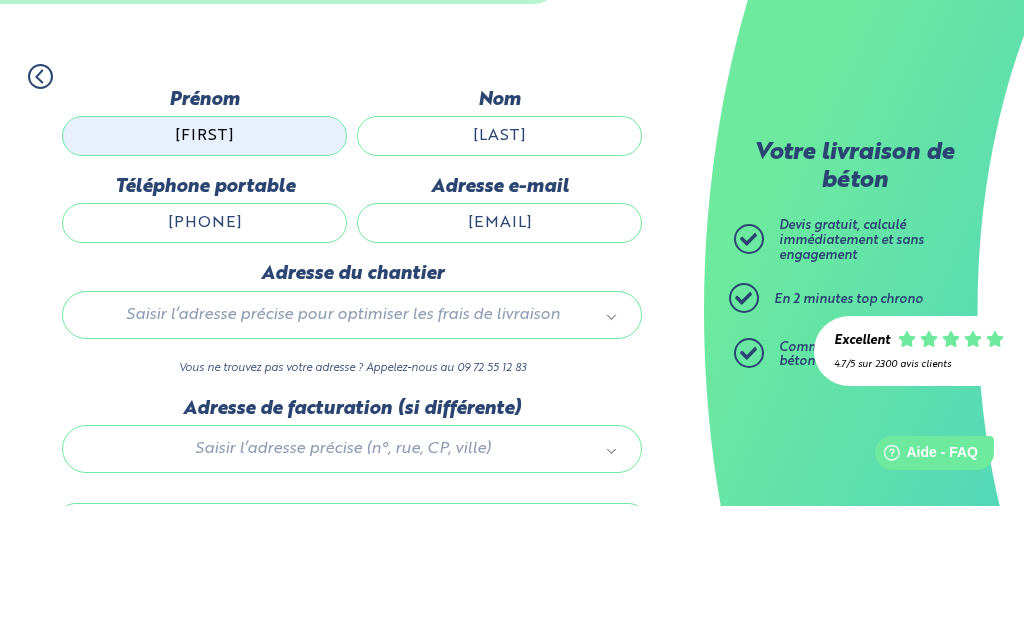 type 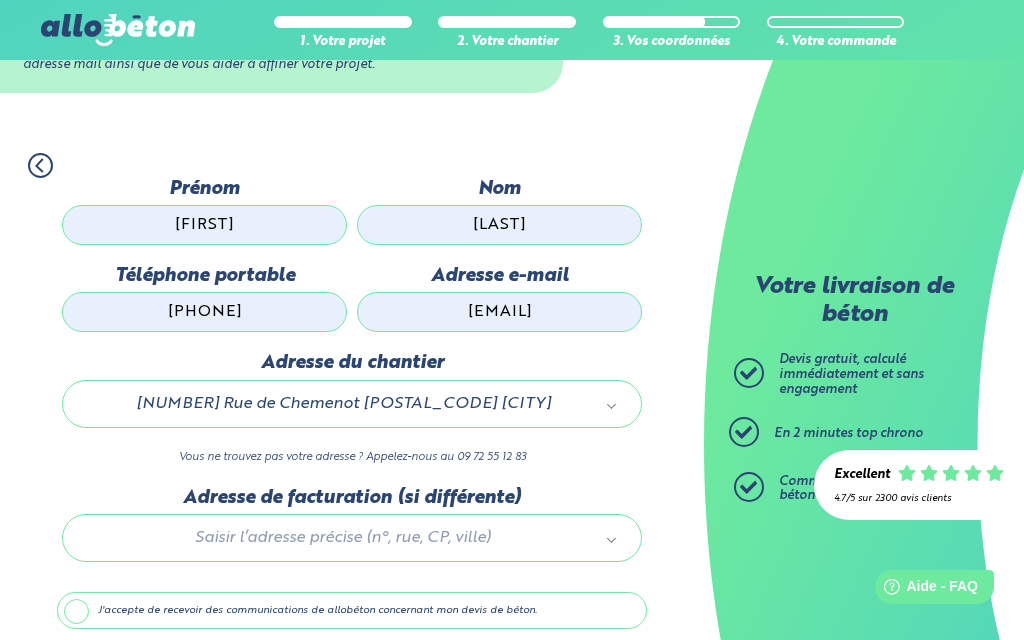 click on "Dernière étape avant d’obtenir votre devis en béton !
Ces informations nous permettront de vous envoyer une copie du devis à votre adresse mail ainsi que de vous aider à affiner votre projet." at bounding box center (352, 44) 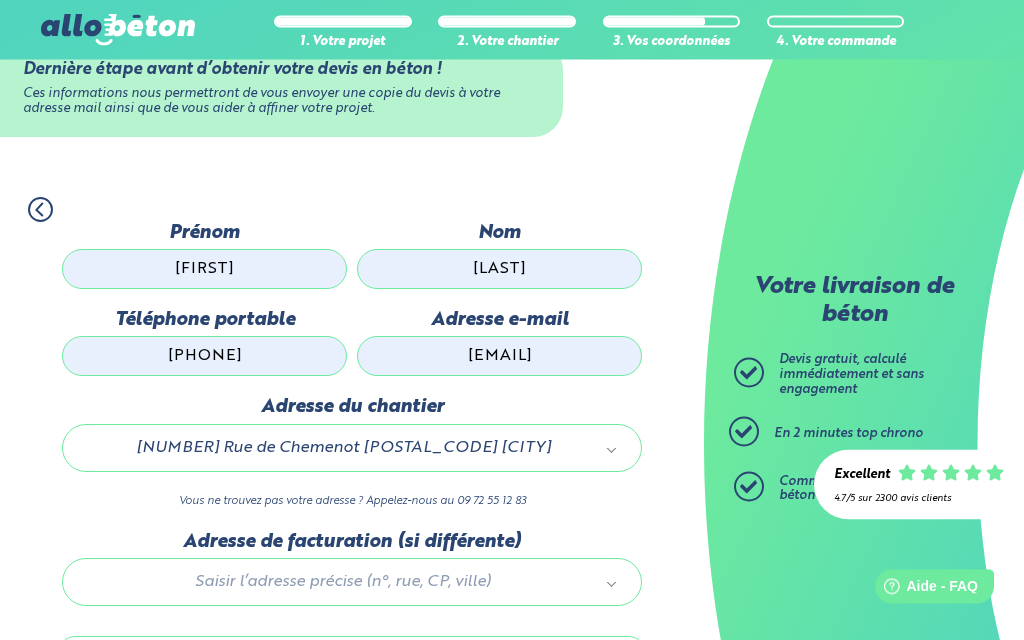 scroll, scrollTop: 104, scrollLeft: 0, axis: vertical 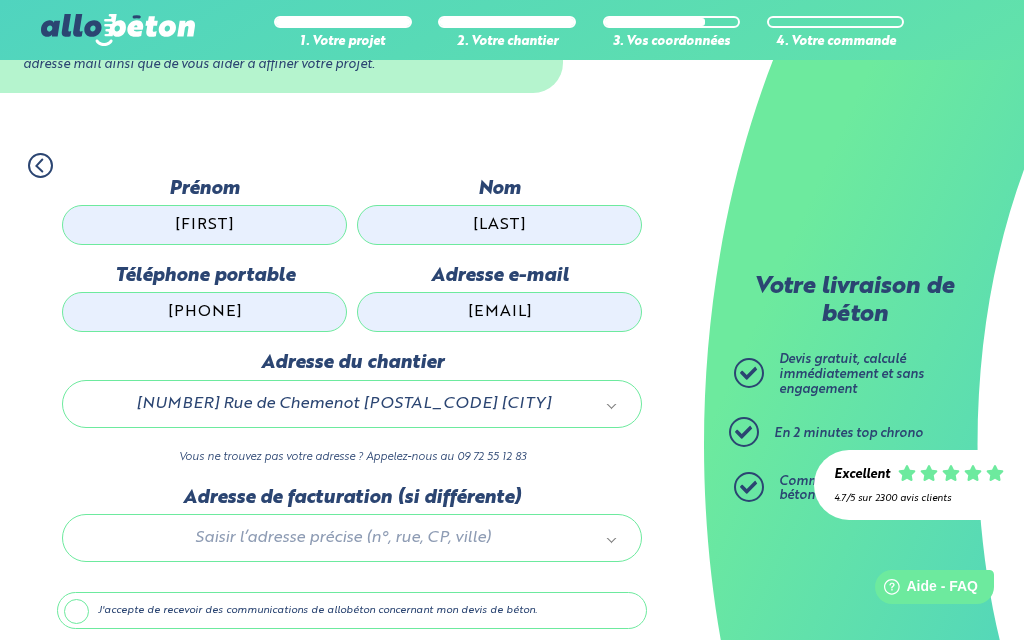 click on "J'accepte de recevoir des communications de allobéton concernant mon devis de béton." at bounding box center [352, 611] 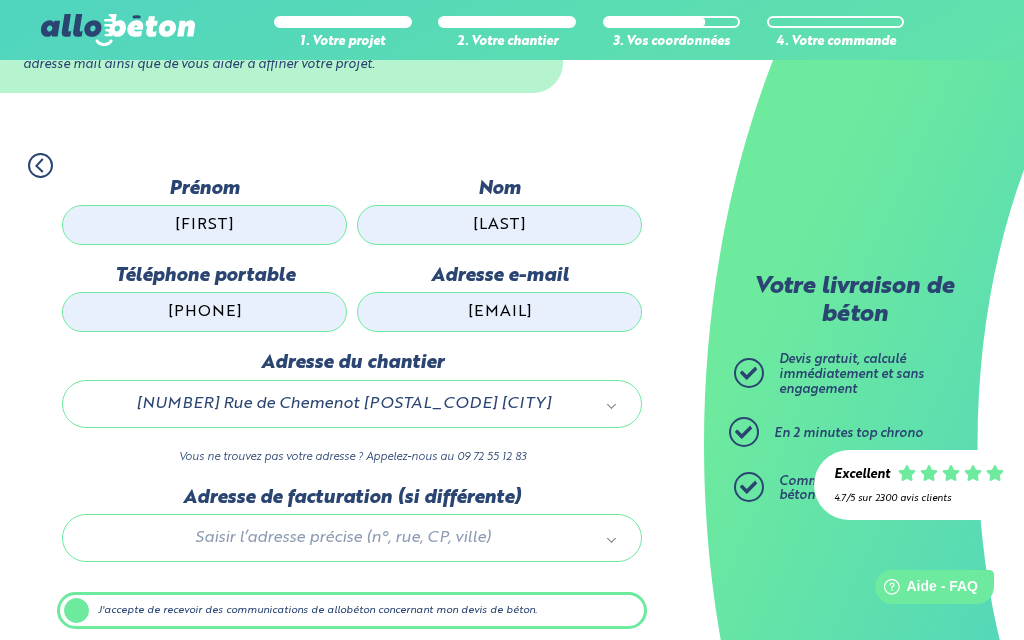 click on "Je consulte mon devis" at bounding box center (352, 674) 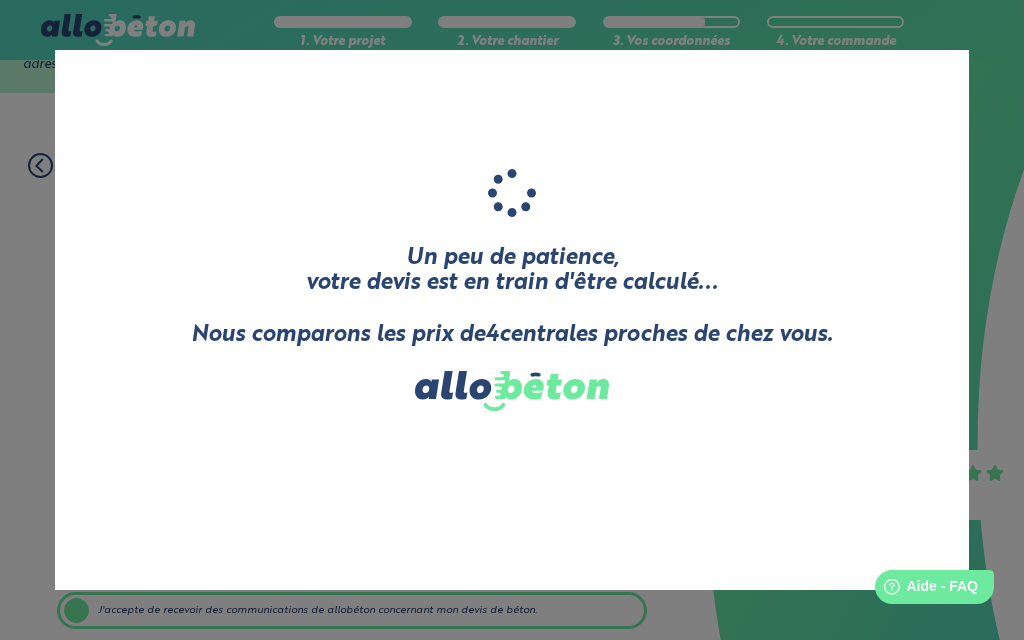 scroll, scrollTop: 188, scrollLeft: 0, axis: vertical 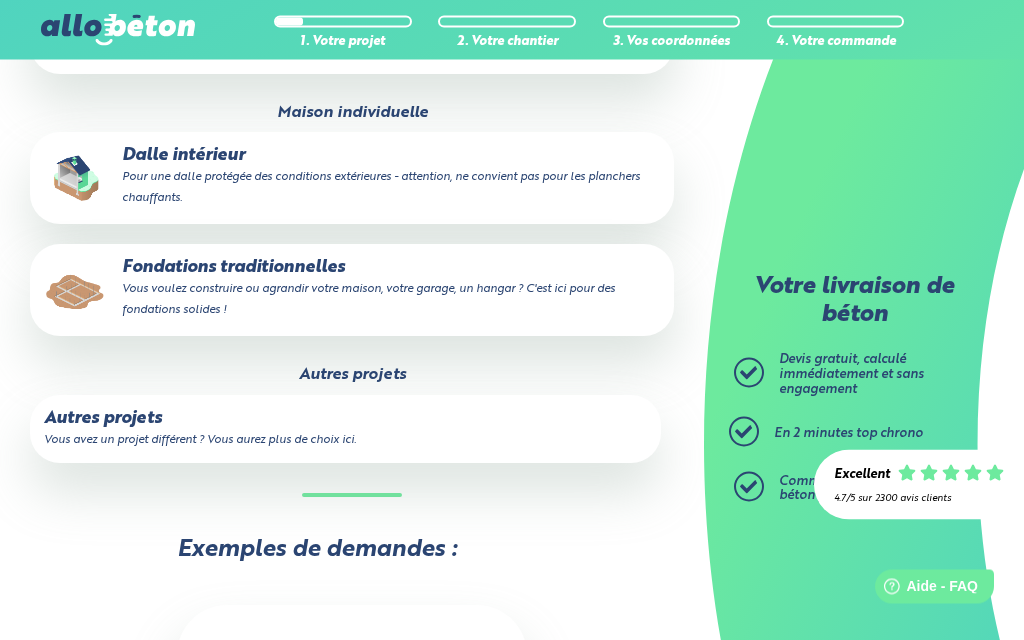 click on "Vous avez un projet différent ? Vous aurez plus de choix ici." at bounding box center [200, 441] 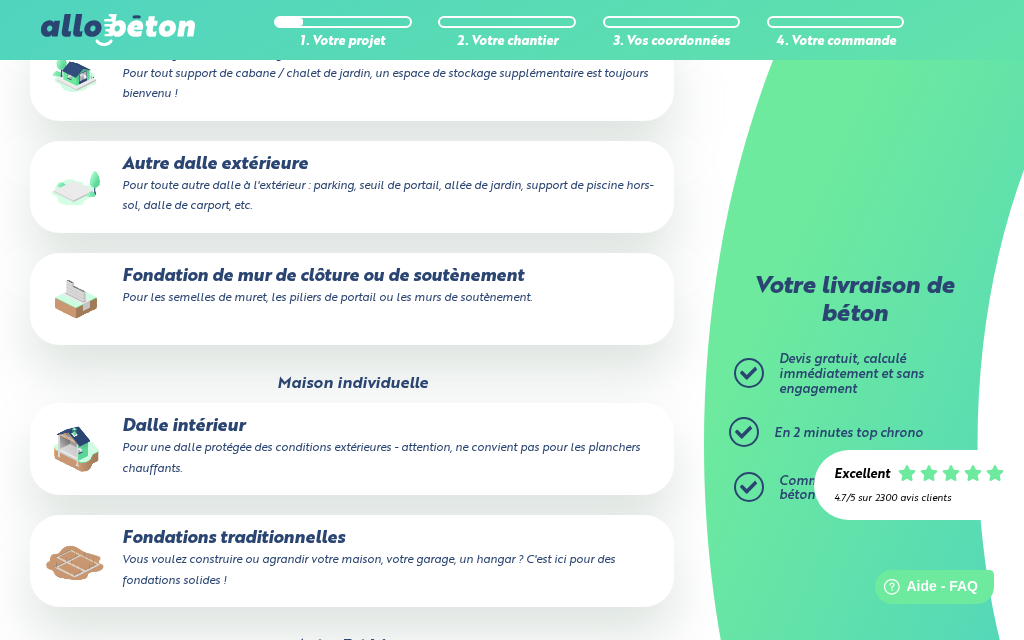 scroll, scrollTop: 781, scrollLeft: 0, axis: vertical 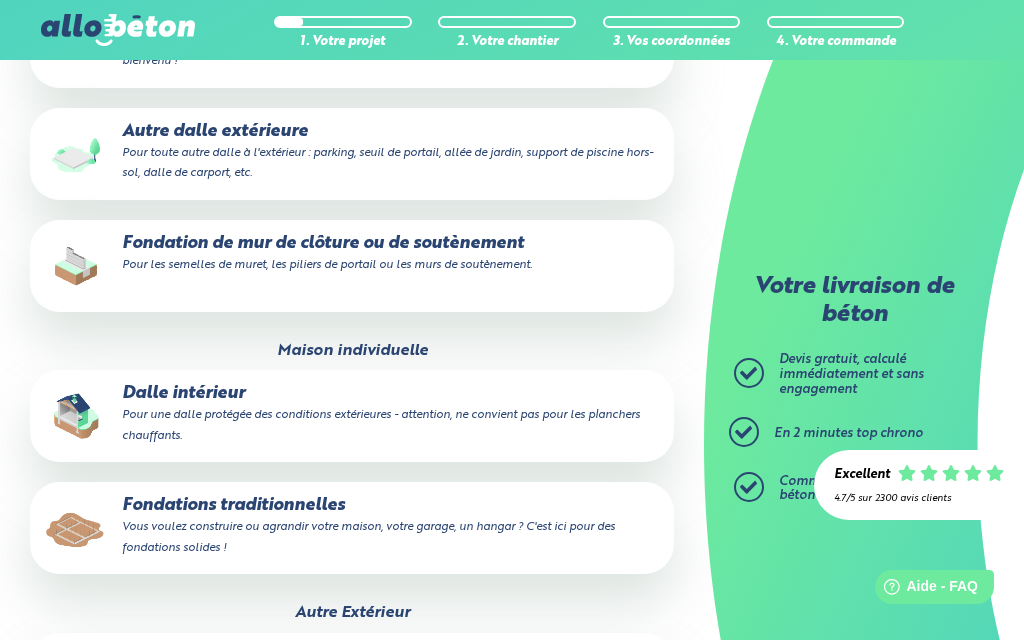 click on "Pour toute autre dalle à l'extérieur : parking, seuil de portail, allée de jardin, support de piscine hors-sol, dalle de carport, etc." at bounding box center (387, 163) 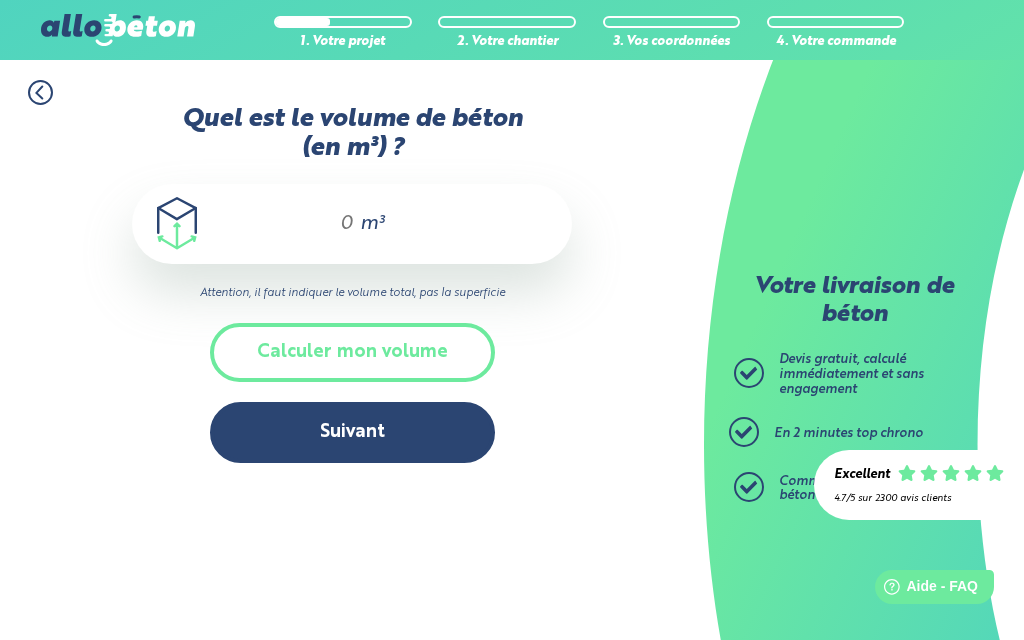 scroll, scrollTop: 0, scrollLeft: 0, axis: both 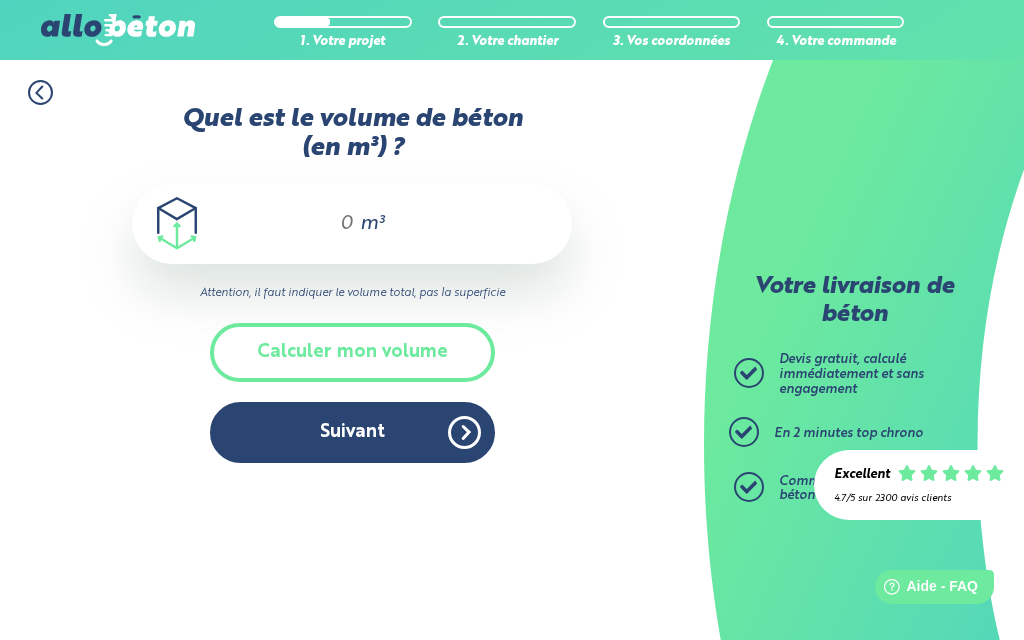 click on "Quel est le volume de béton (en m³) ?" at bounding box center [338, 224] 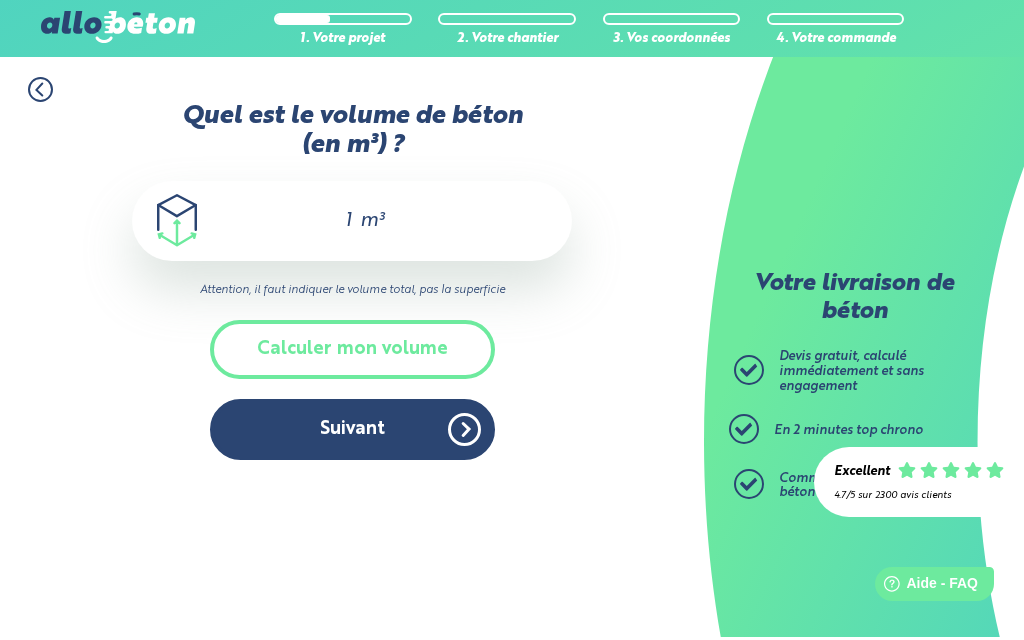 type on "11" 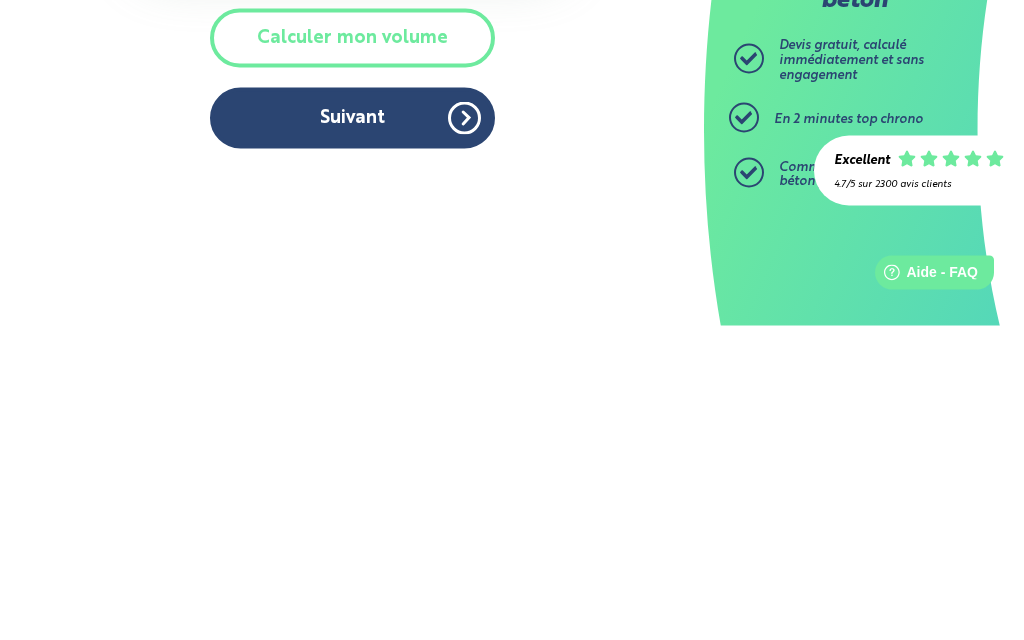 click on "Suivant" at bounding box center [352, 432] 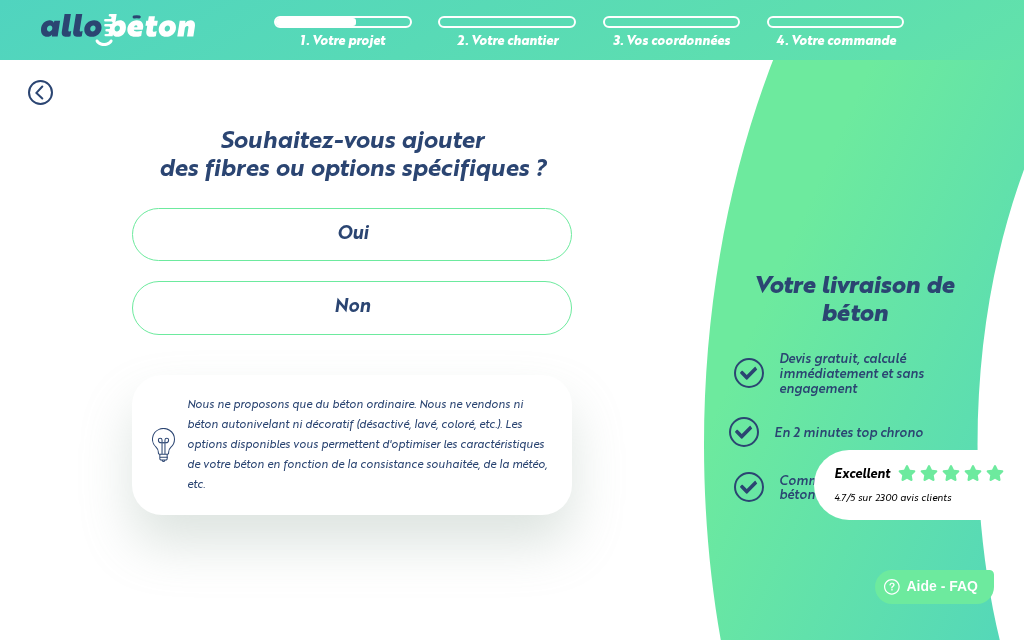 scroll, scrollTop: 0, scrollLeft: 0, axis: both 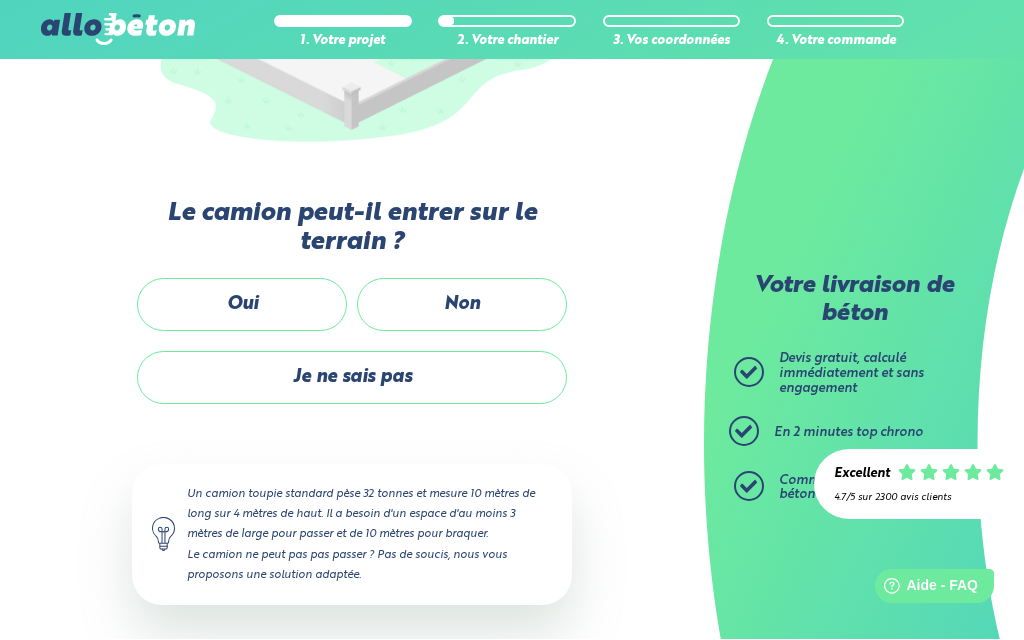 click on "Oui" at bounding box center (242, 305) 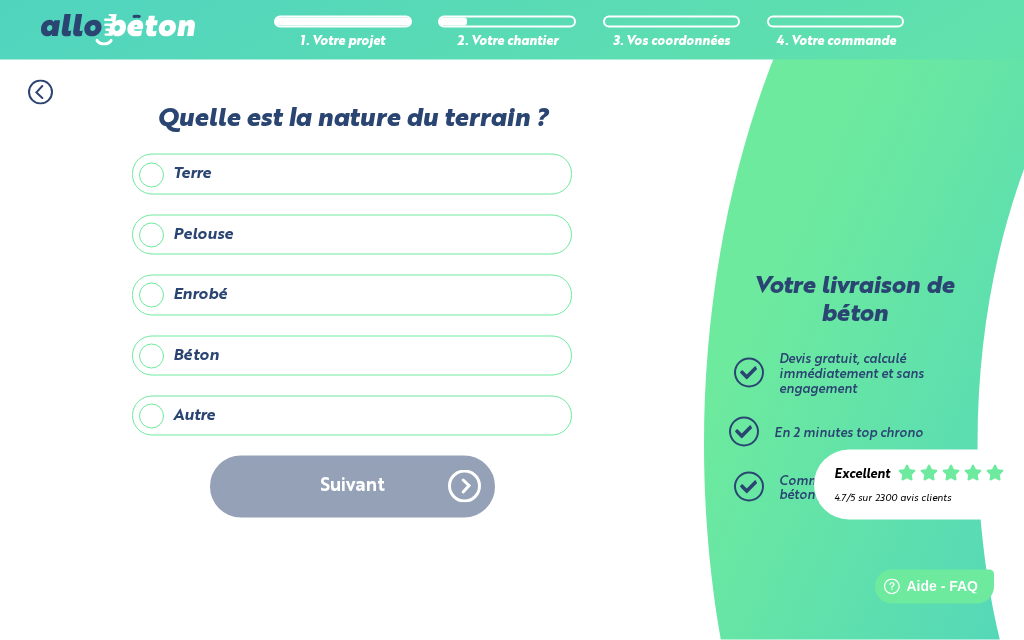 scroll, scrollTop: 0, scrollLeft: 0, axis: both 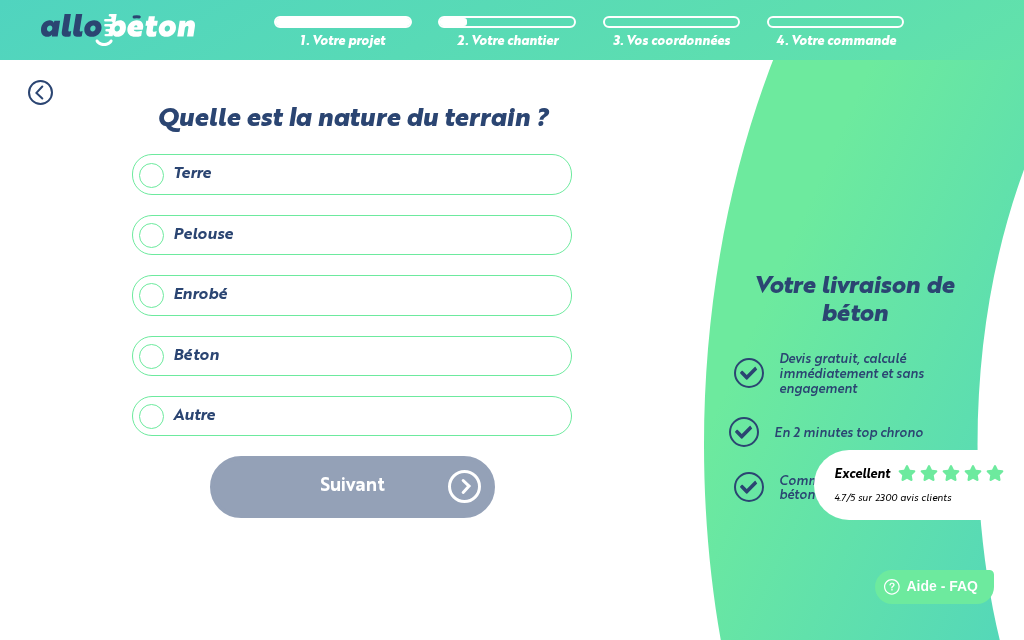 click on "Pelouse" at bounding box center [352, 235] 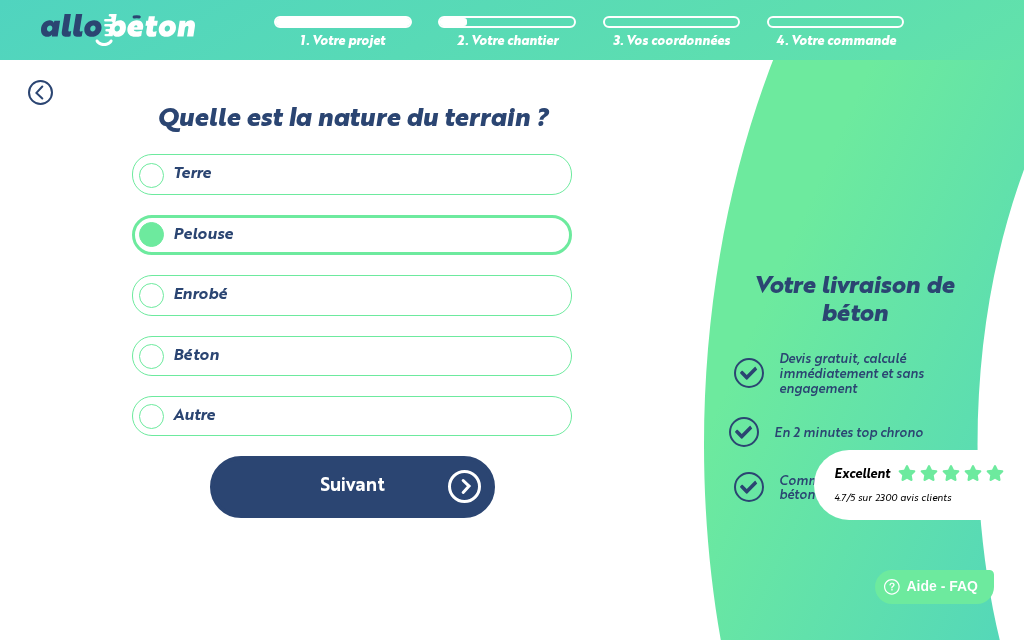 click on "Suivant" at bounding box center (352, 486) 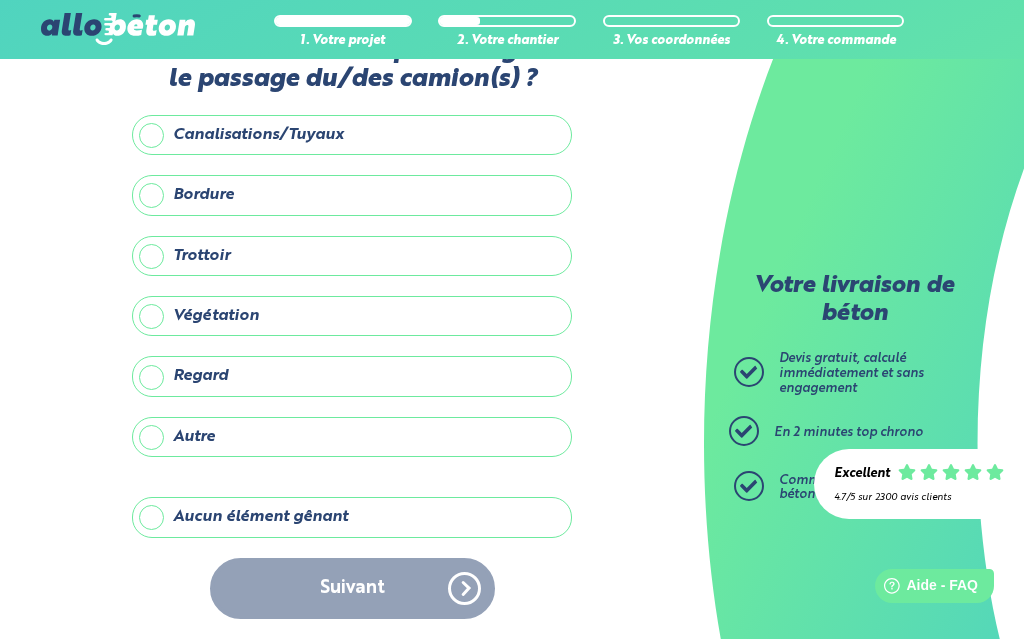 scroll, scrollTop: 92, scrollLeft: 0, axis: vertical 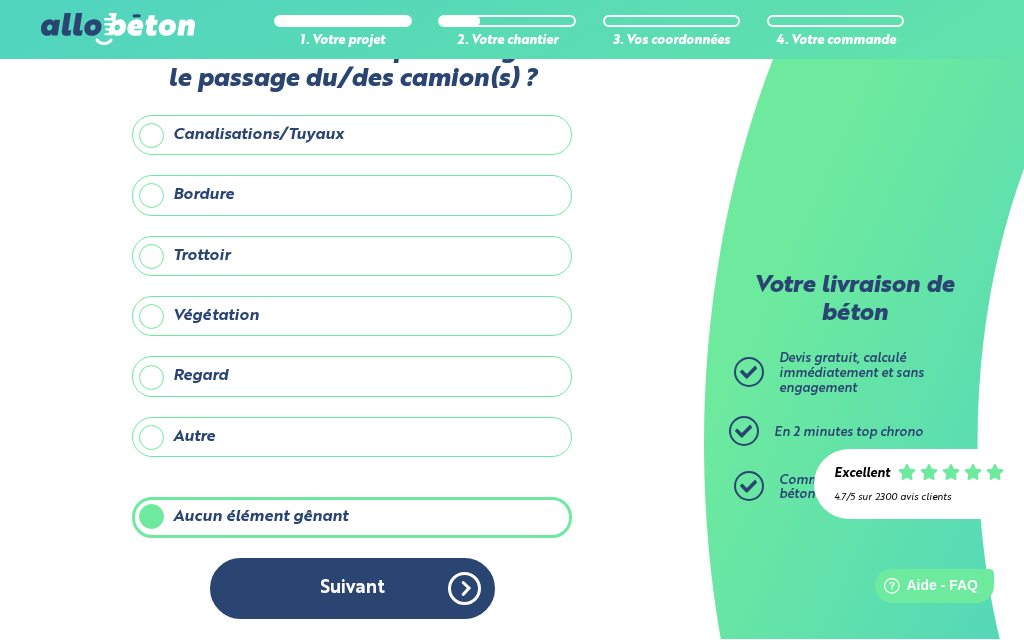click on "Suivant" at bounding box center (352, 589) 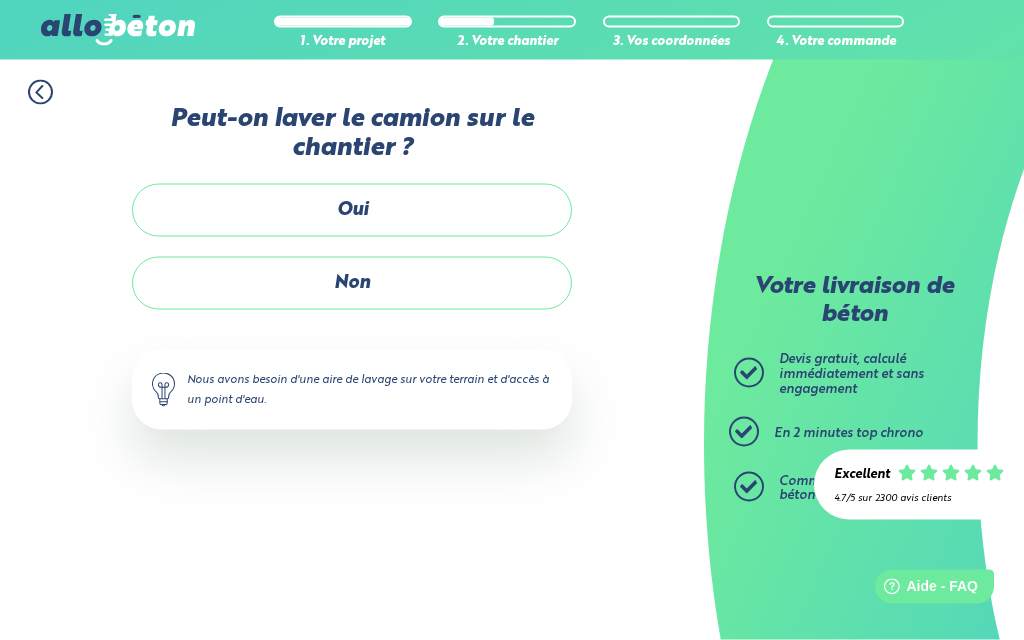 scroll, scrollTop: 0, scrollLeft: 0, axis: both 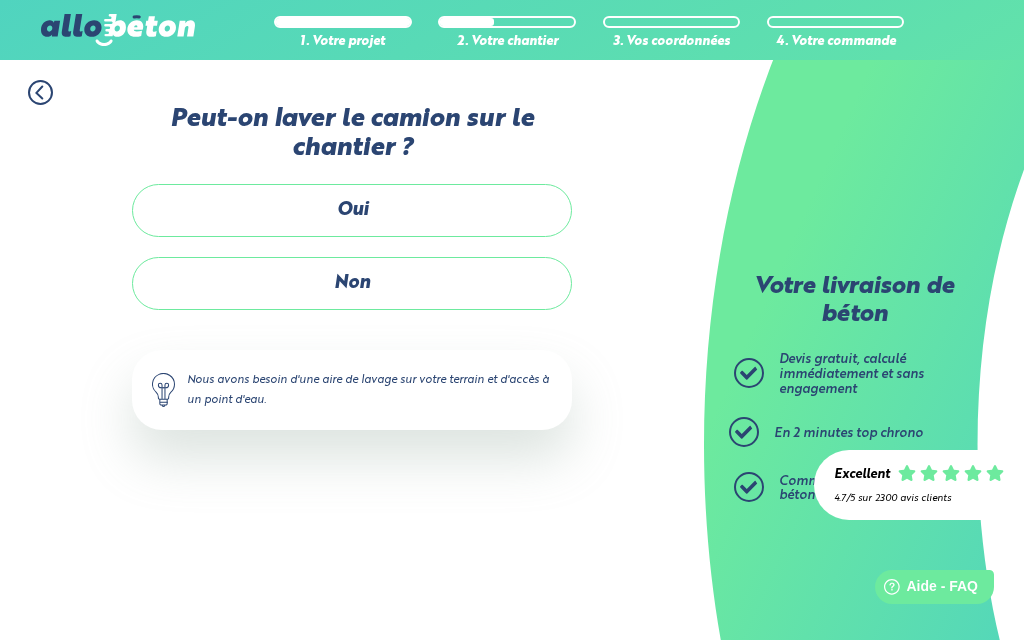 click on "Oui" at bounding box center [352, 210] 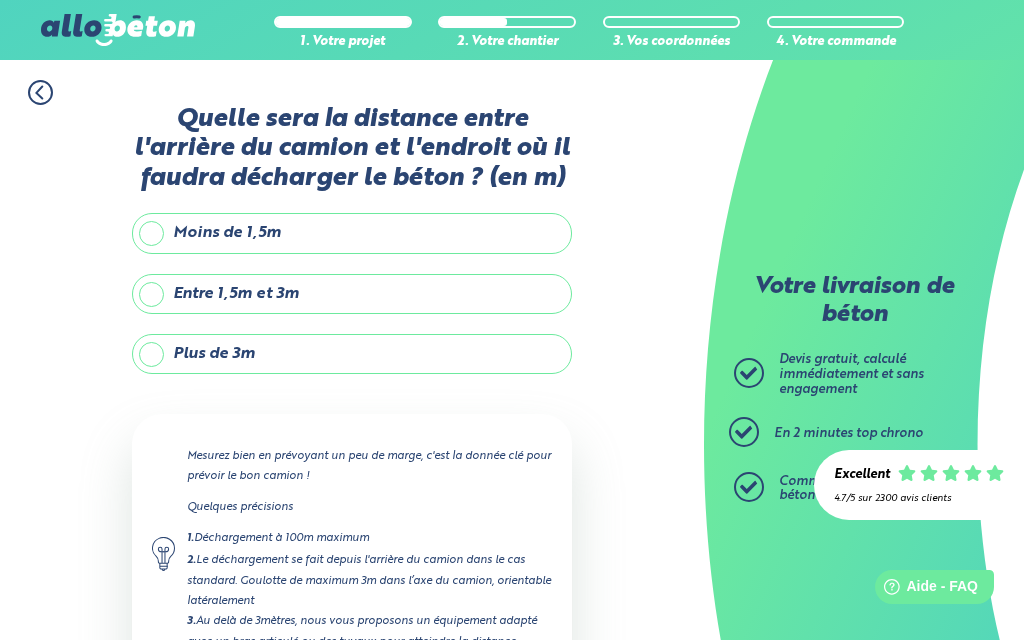 click on "Entre 1,5m et 3m" at bounding box center (352, 294) 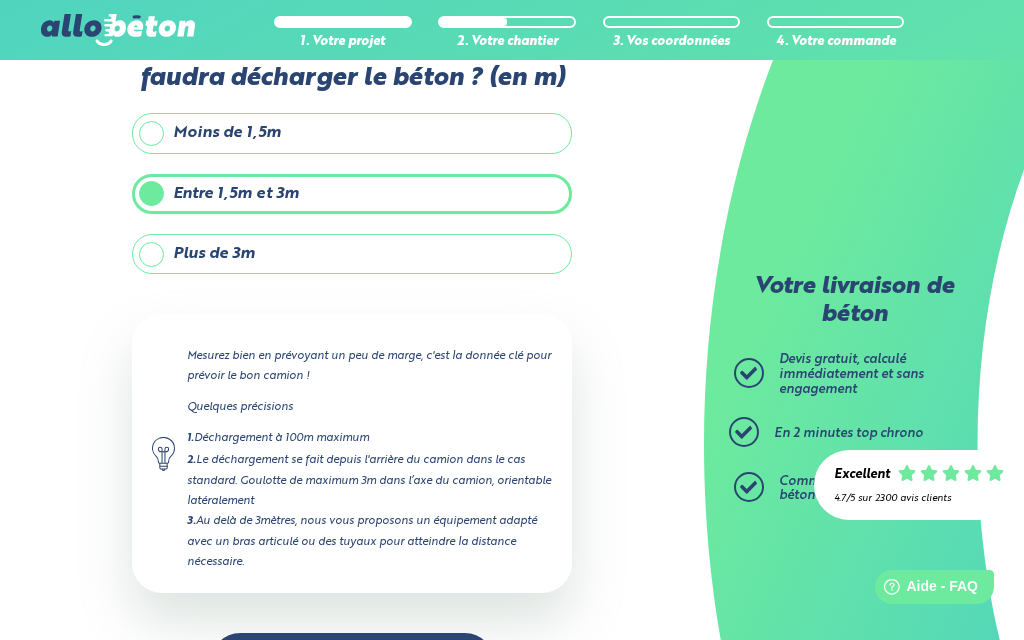 scroll, scrollTop: 108, scrollLeft: 0, axis: vertical 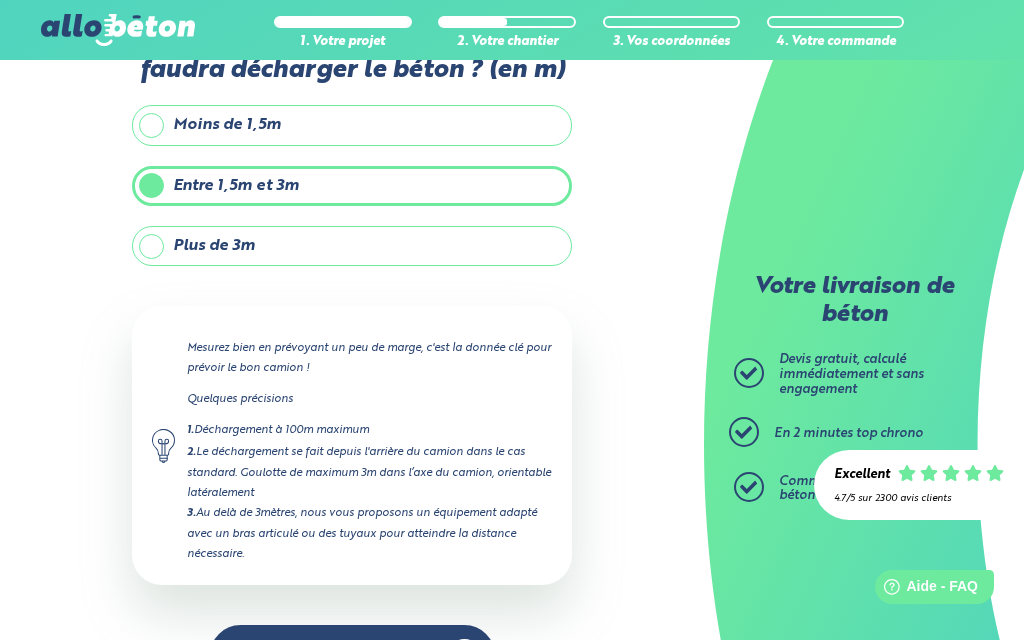 click on "Suivant" at bounding box center (352, 655) 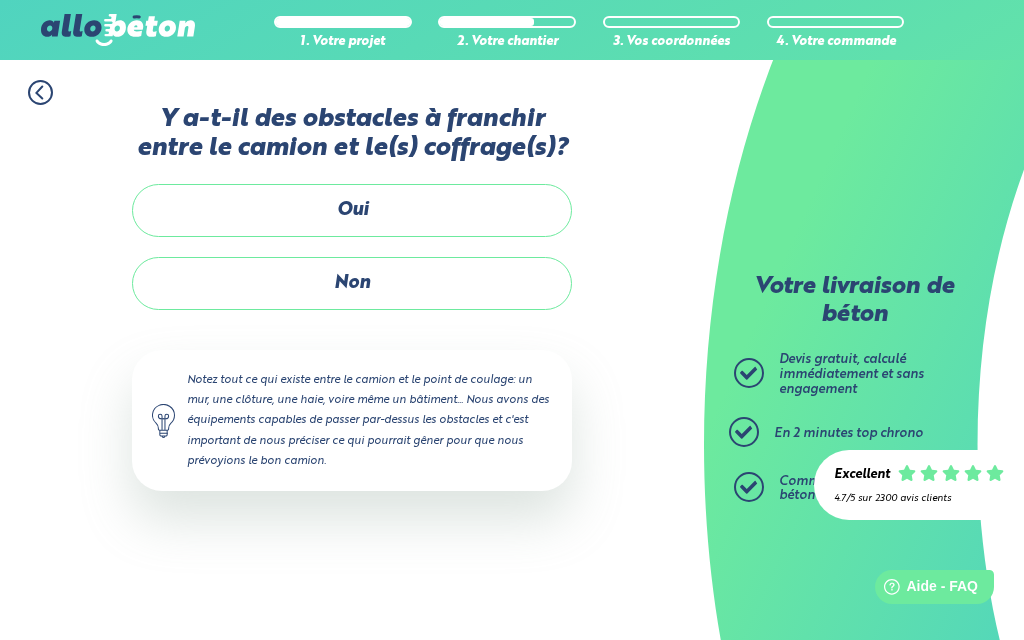 scroll, scrollTop: 84, scrollLeft: 0, axis: vertical 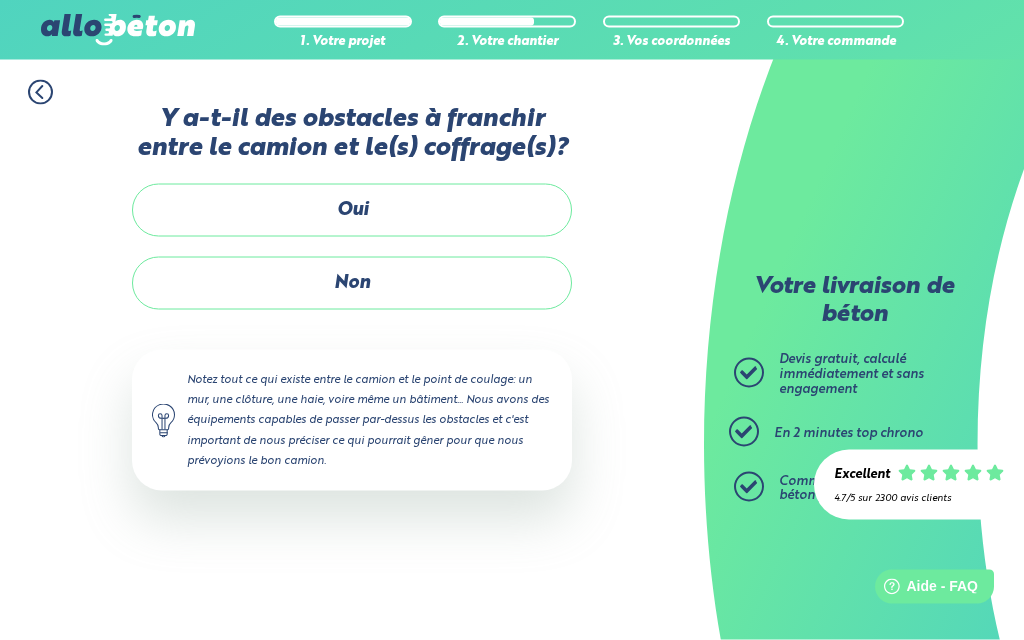 click on "Non" at bounding box center (352, 283) 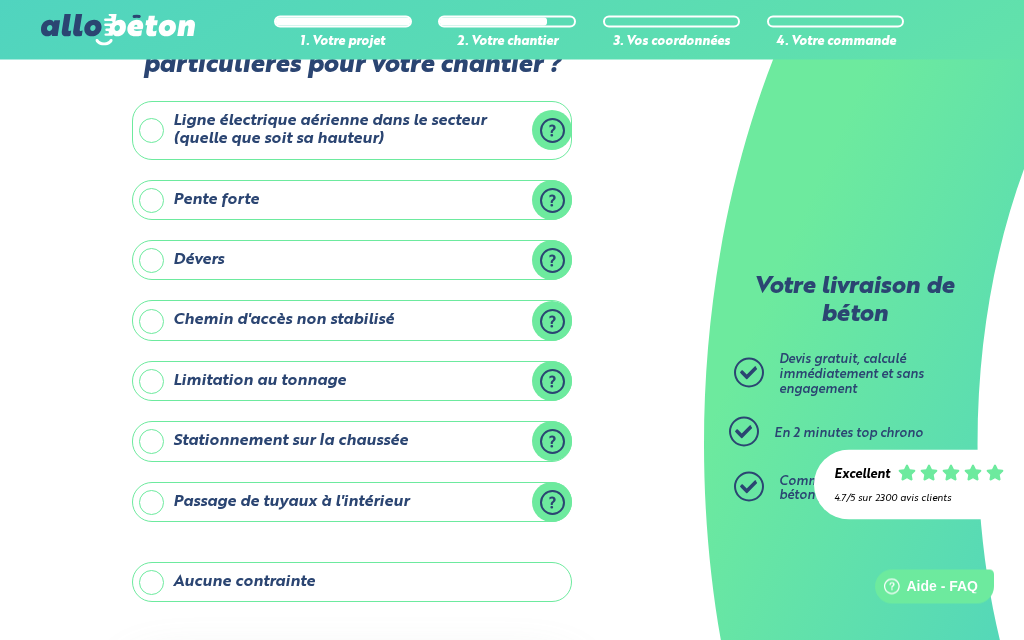 scroll, scrollTop: 89, scrollLeft: 0, axis: vertical 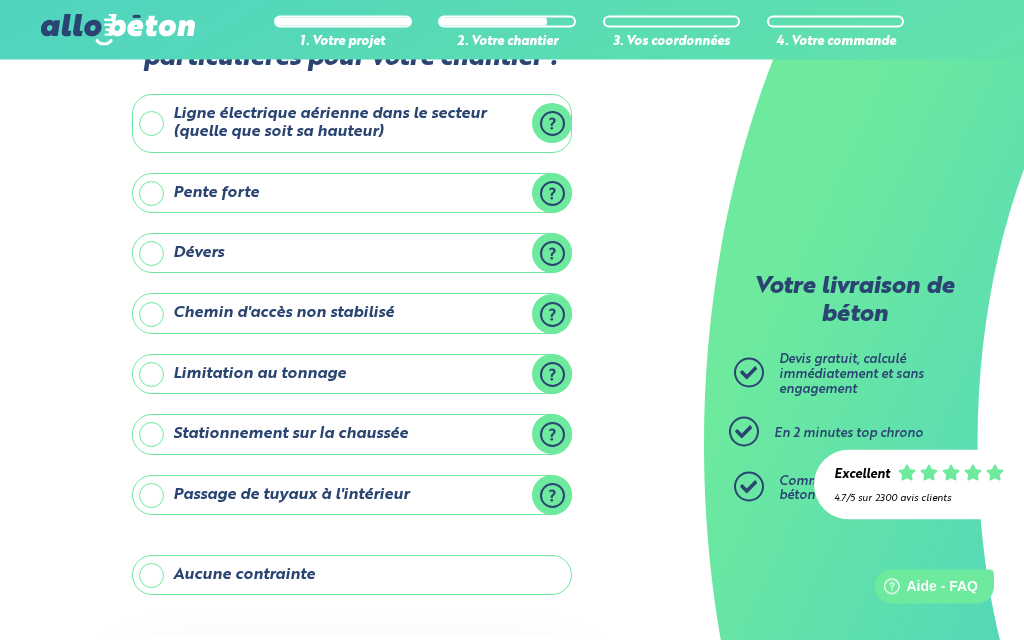 click on "Aucune contrainte" at bounding box center [352, 576] 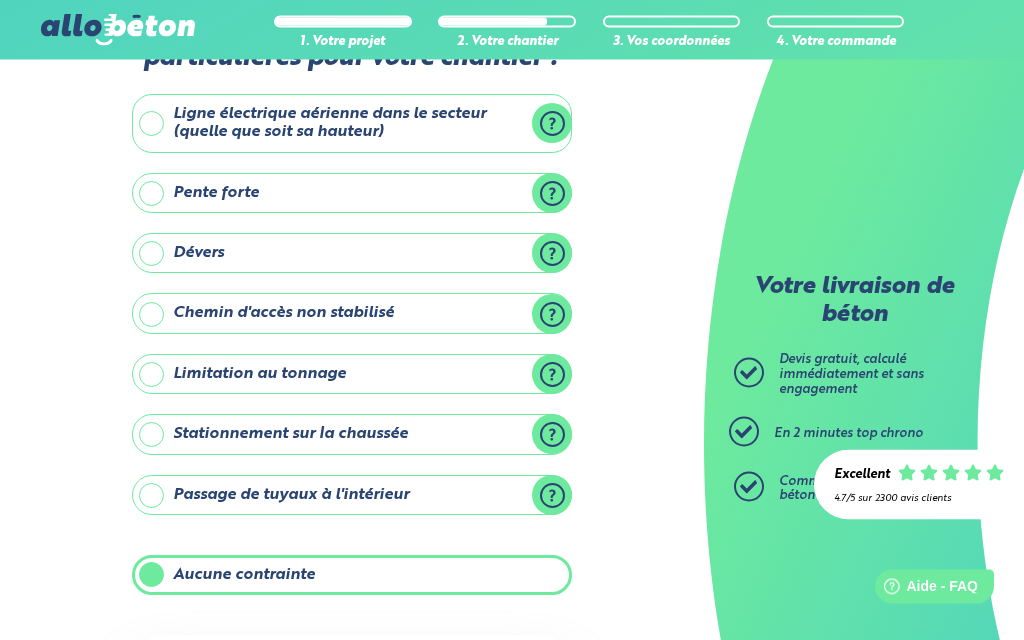 scroll, scrollTop: 90, scrollLeft: 0, axis: vertical 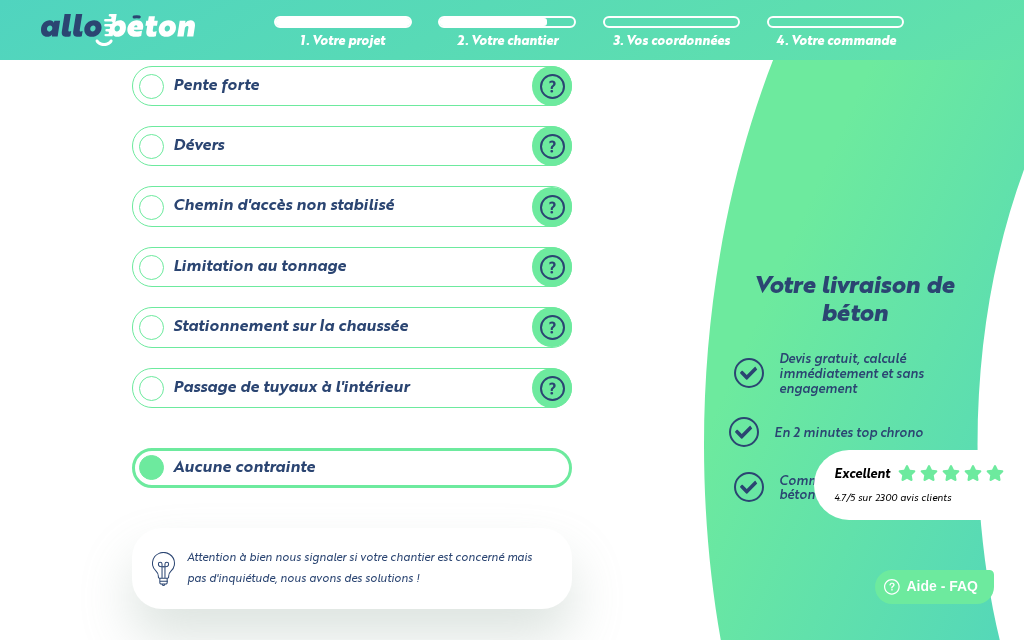 click on "Suivant" at bounding box center [352, 679] 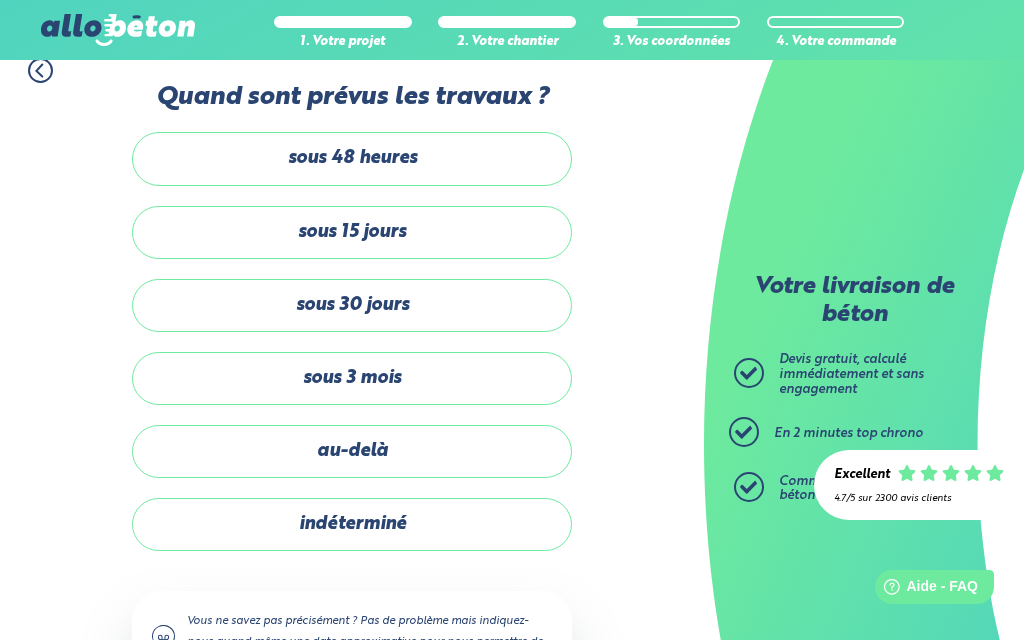 click on "sous 15 jours" at bounding box center (352, 232) 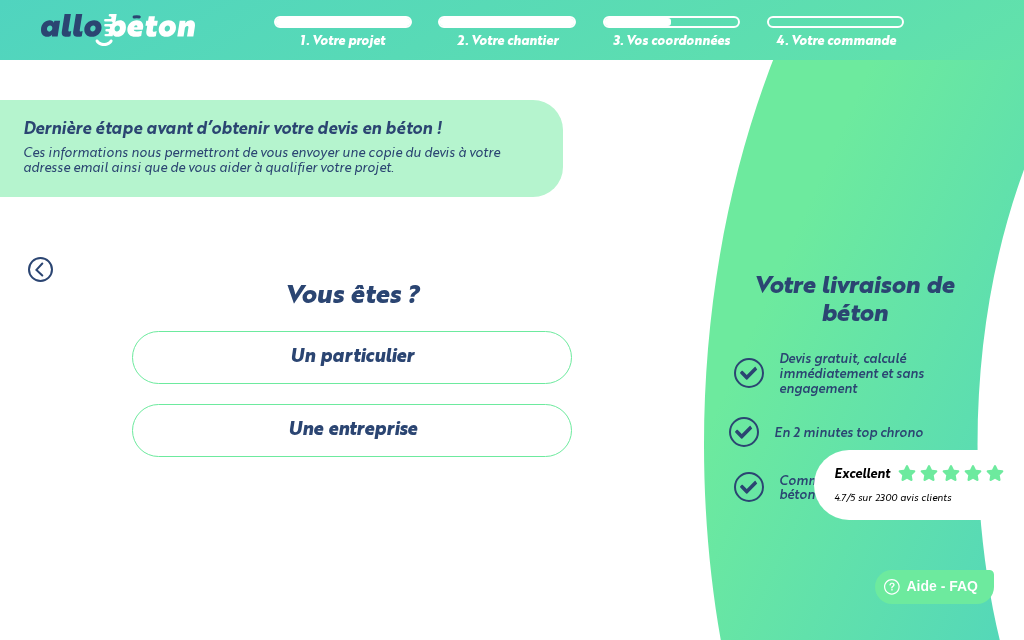 click on "Un particulier" at bounding box center [352, 357] 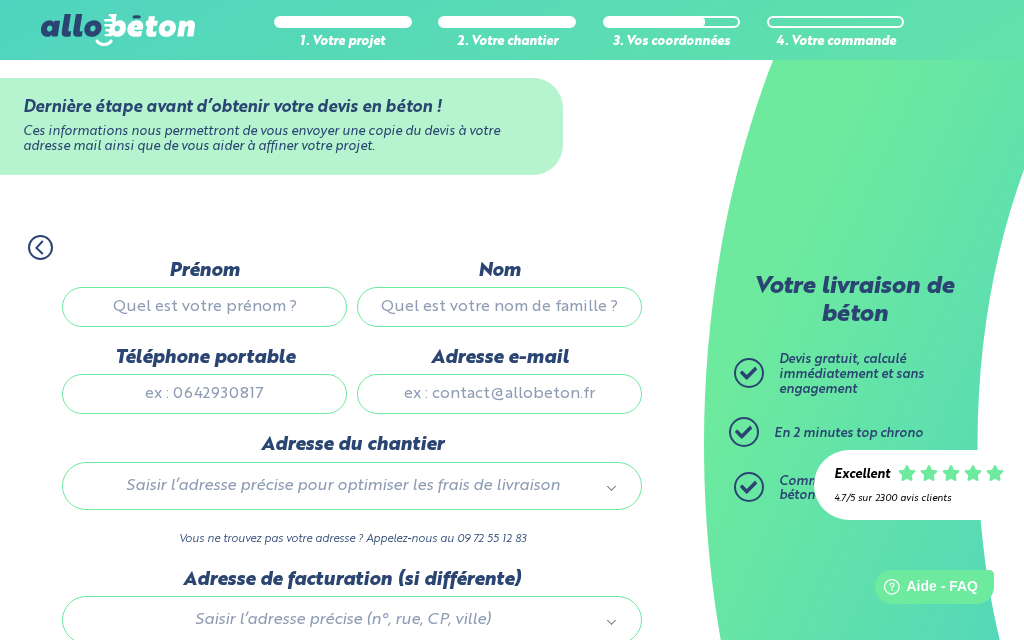 click on "Prénom" at bounding box center (204, 307) 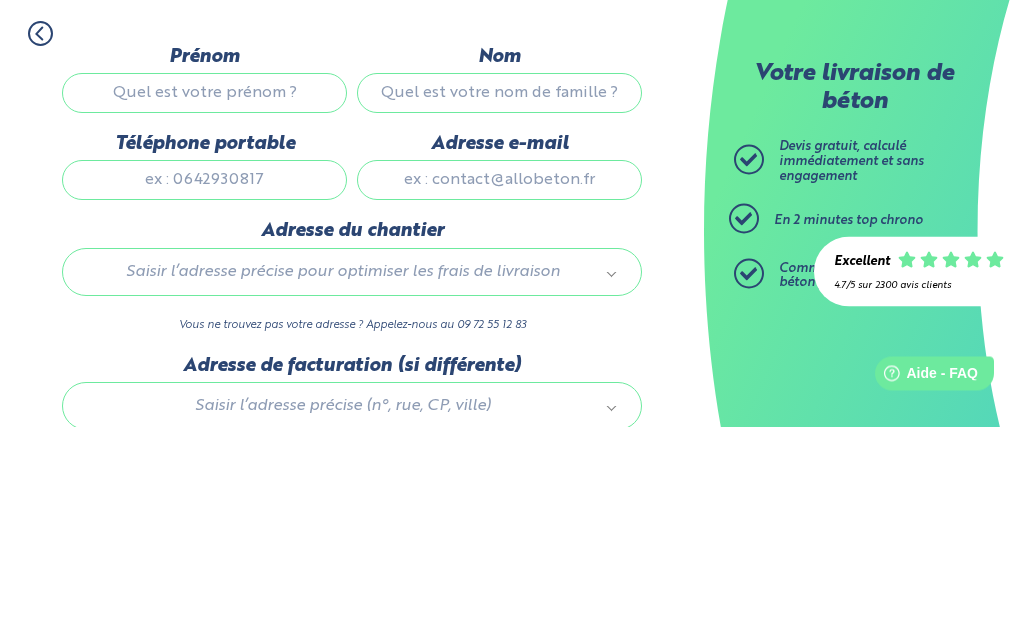 type on "[FIRST]" 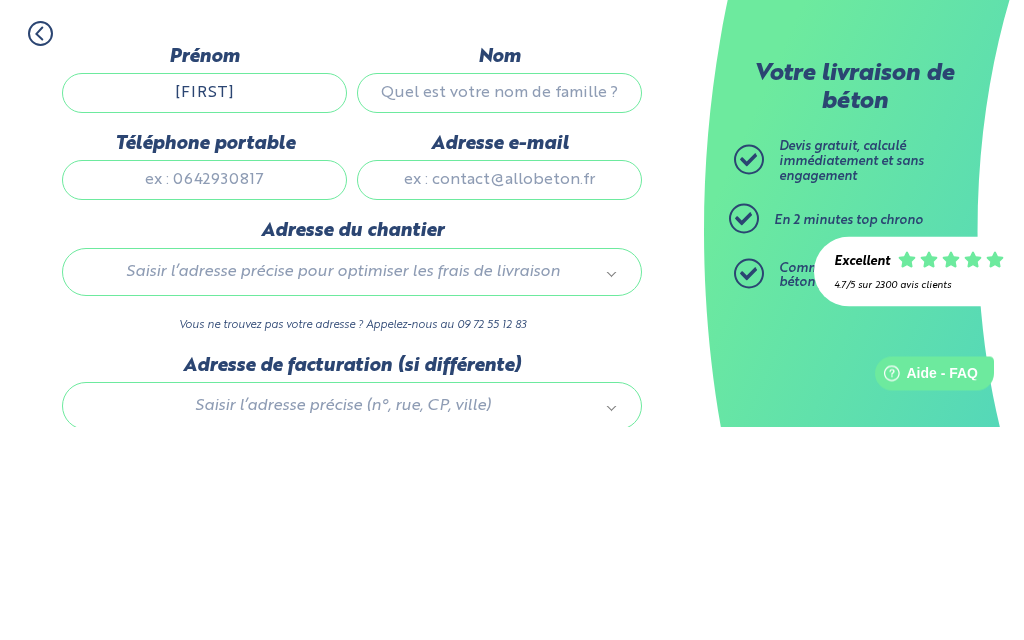type on "[LAST]" 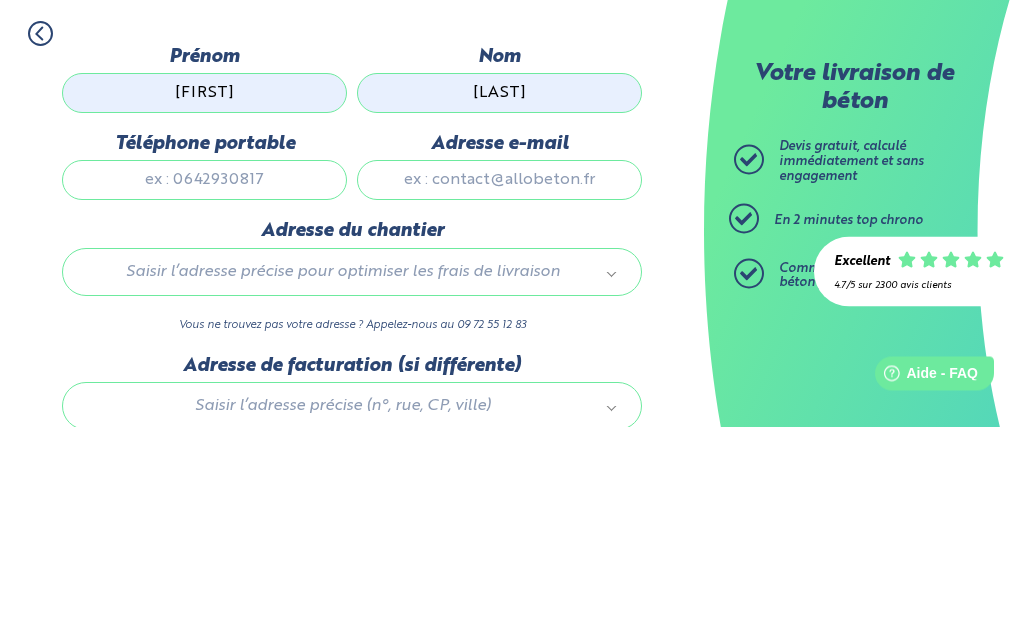 type on "[PHONE]" 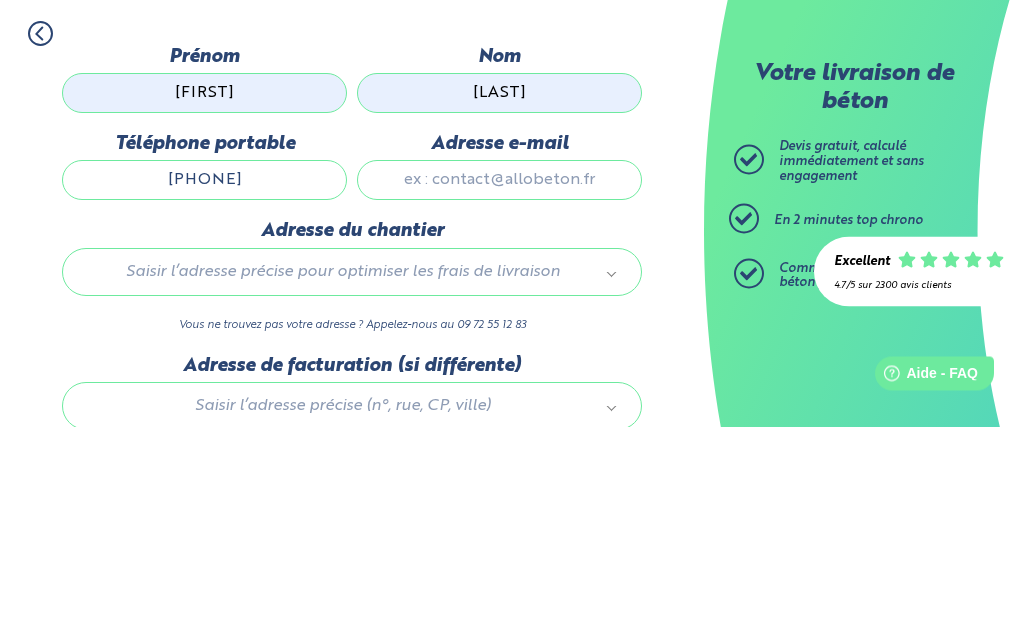 type on "[EMAIL]" 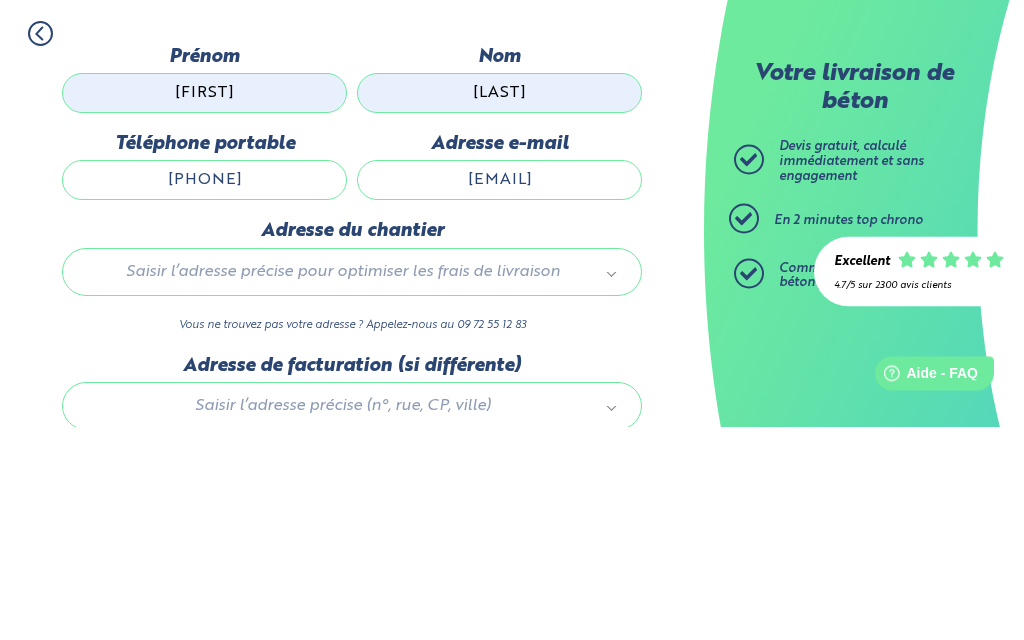 type 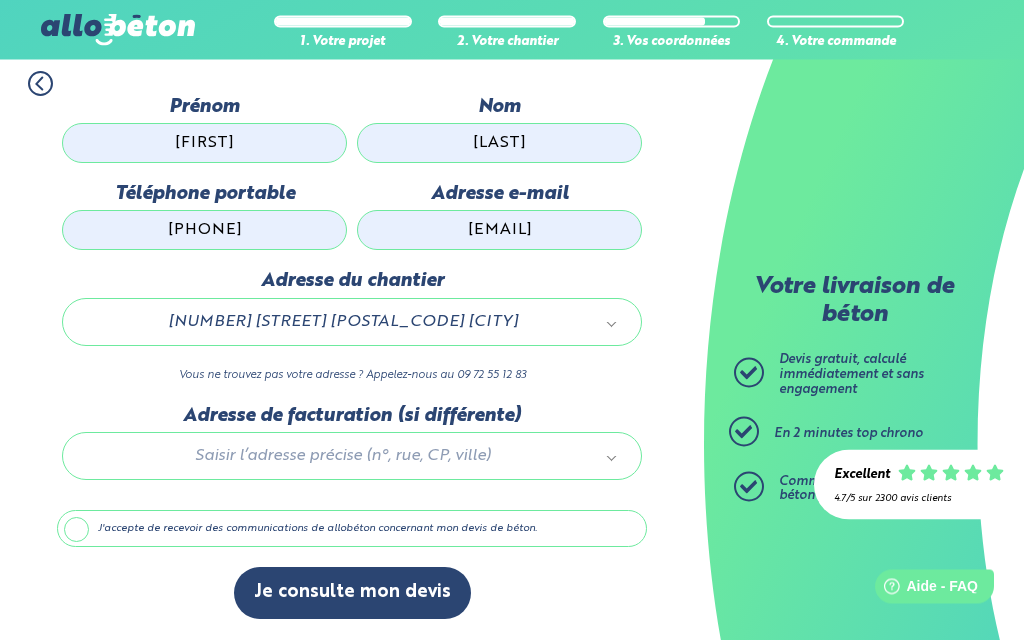 click on "Votre livraison de béton
Devis gratuit, calculé immédiatement et sans engagement
En 2 minutes top chrono
Commandez ensuite votre béton prêt à l'emploi" at bounding box center (864, 320) 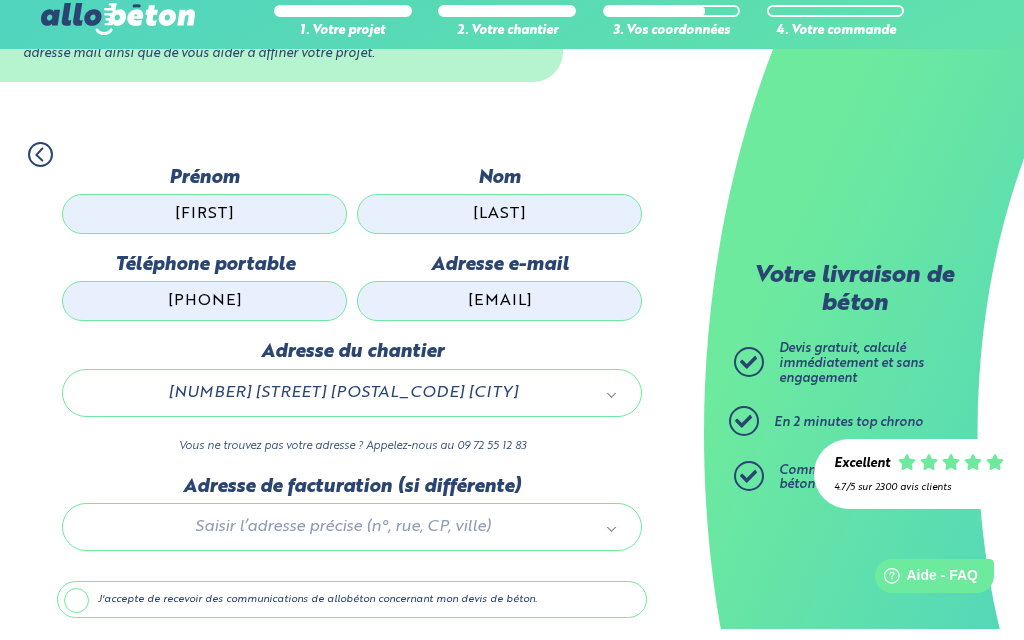 scroll, scrollTop: 104, scrollLeft: 0, axis: vertical 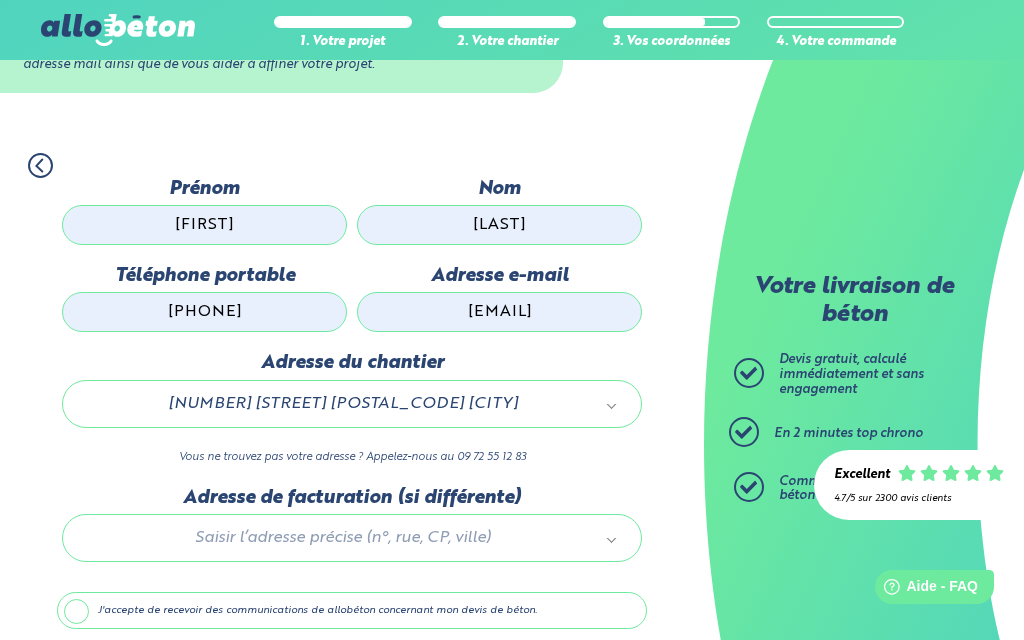 click on "J'accepte de recevoir des communications de allobéton concernant mon devis de béton." at bounding box center (352, 611) 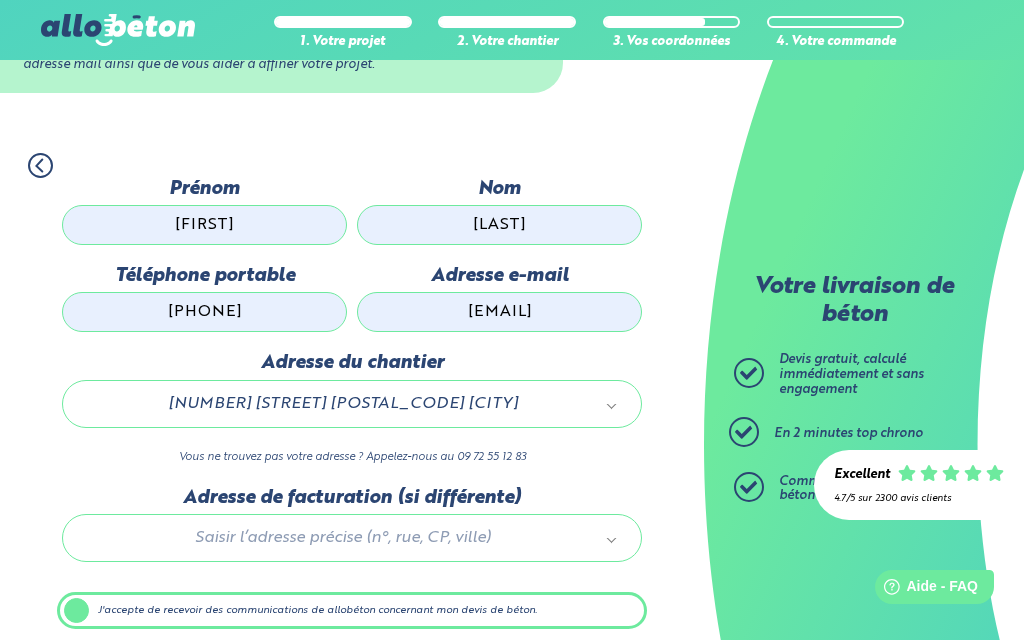 click on "Je consulte mon devis" at bounding box center [352, 674] 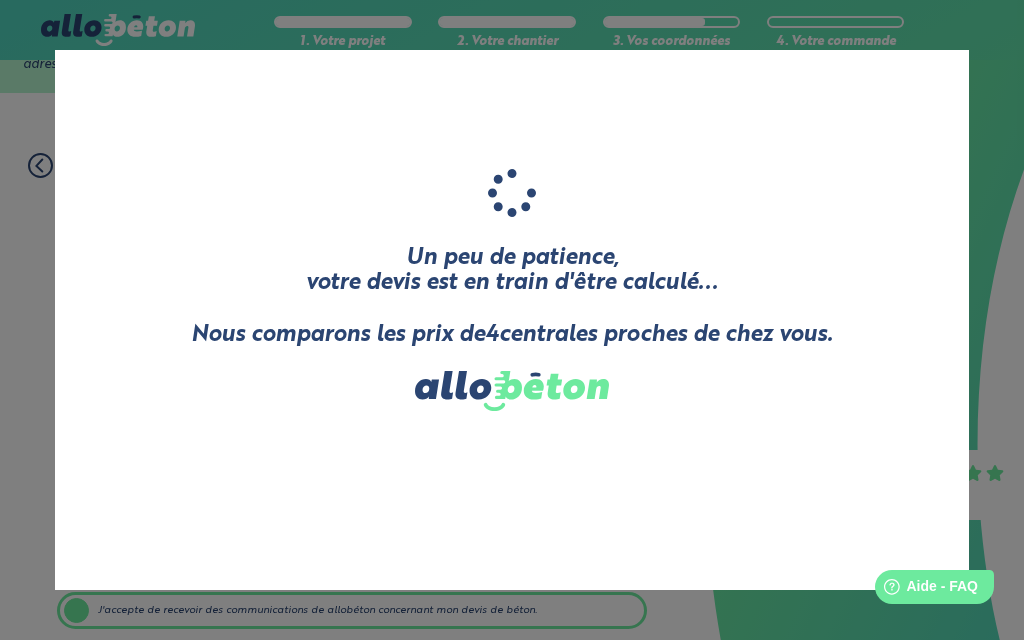 scroll, scrollTop: 188, scrollLeft: 0, axis: vertical 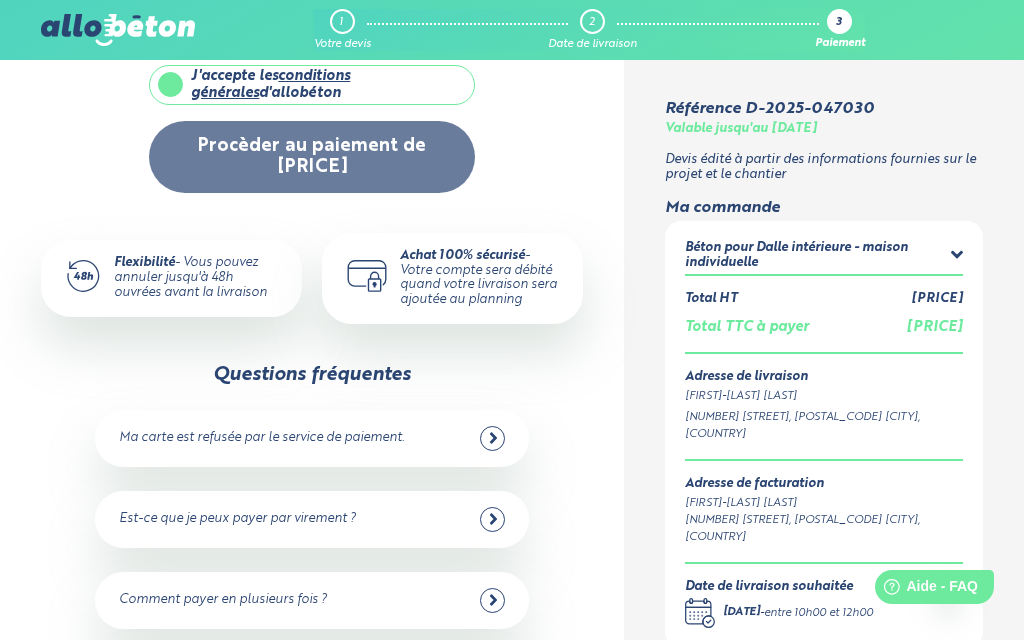 click at bounding box center [492, 519] 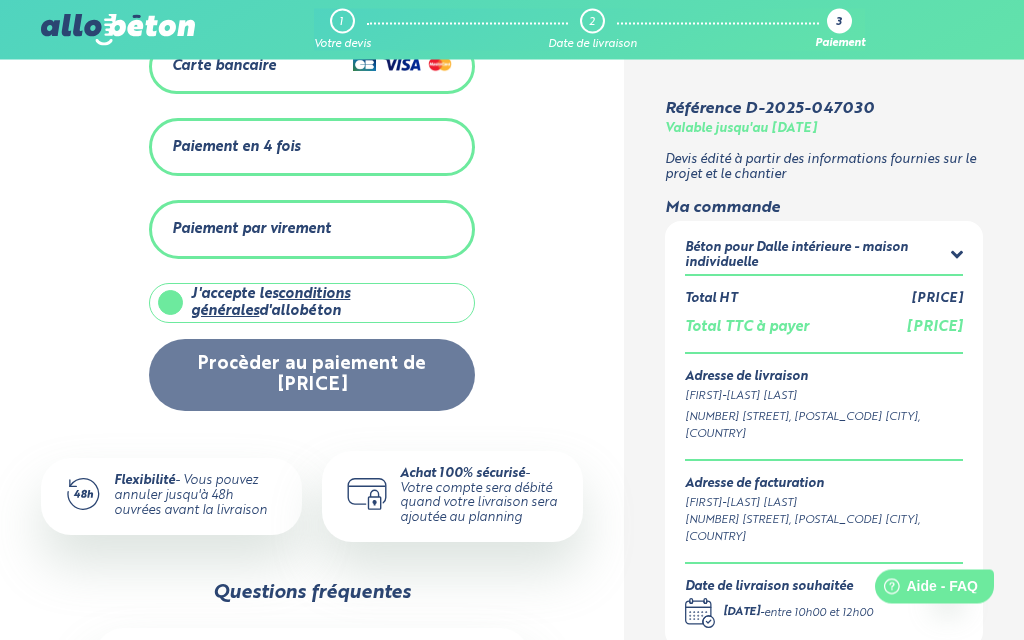 scroll, scrollTop: 0, scrollLeft: 0, axis: both 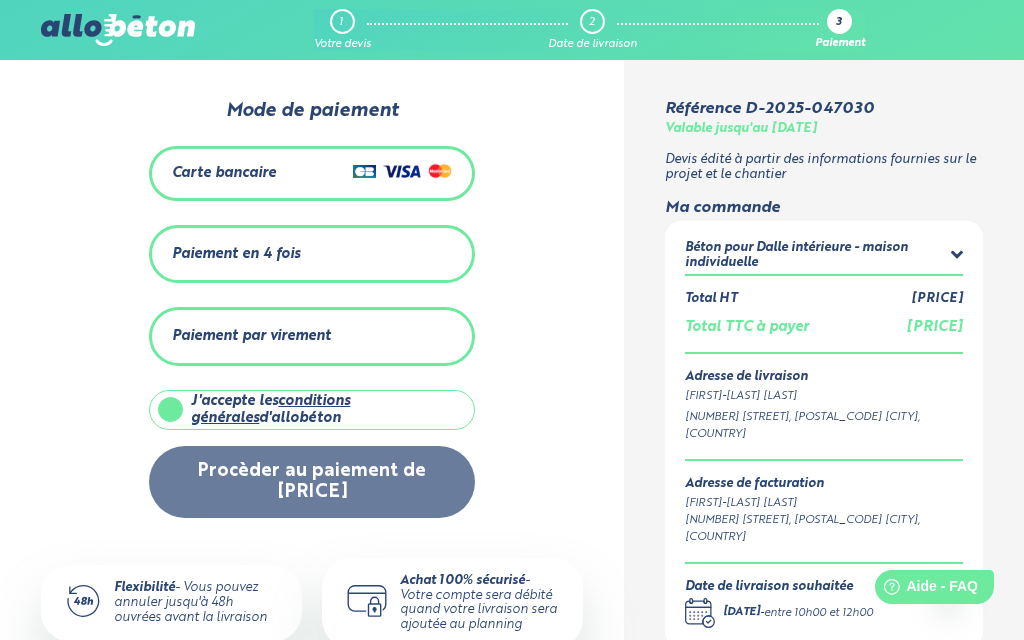 click on "Paiement par virement" at bounding box center [311, 336] 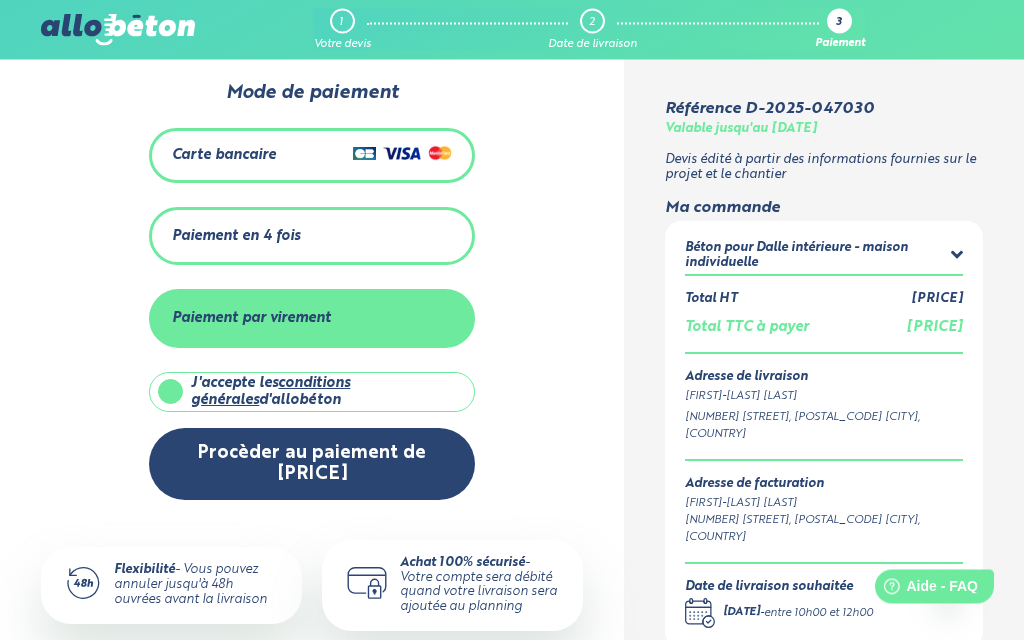 scroll, scrollTop: 0, scrollLeft: 0, axis: both 